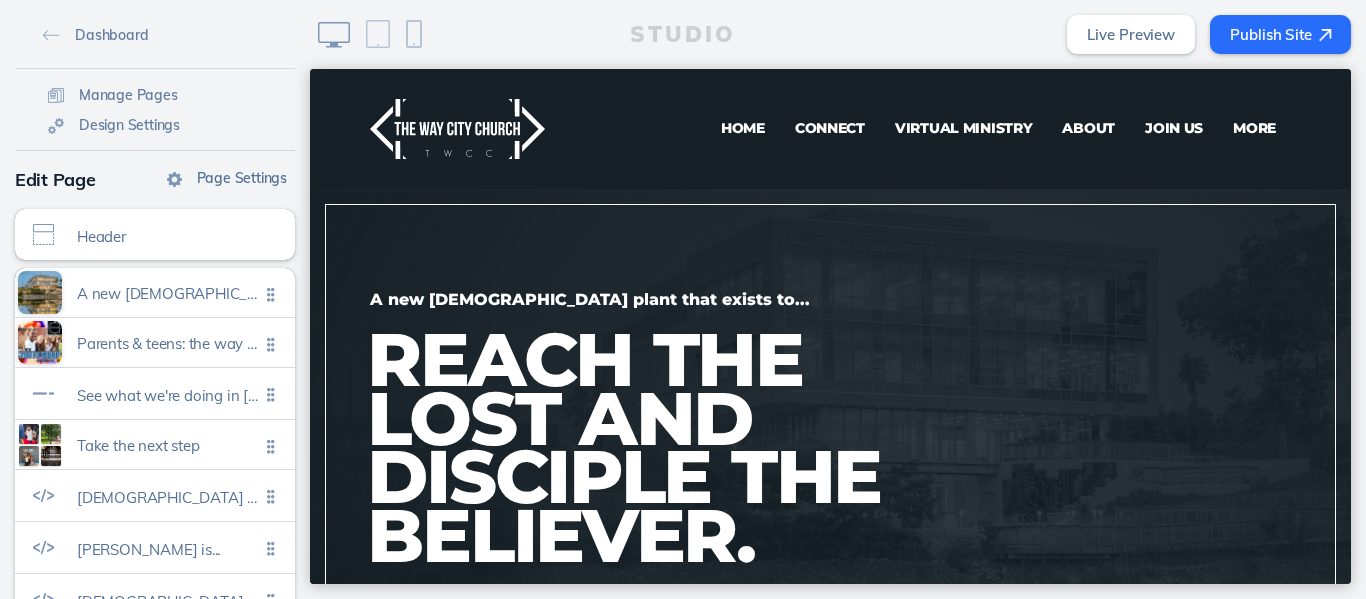 scroll, scrollTop: 0, scrollLeft: 0, axis: both 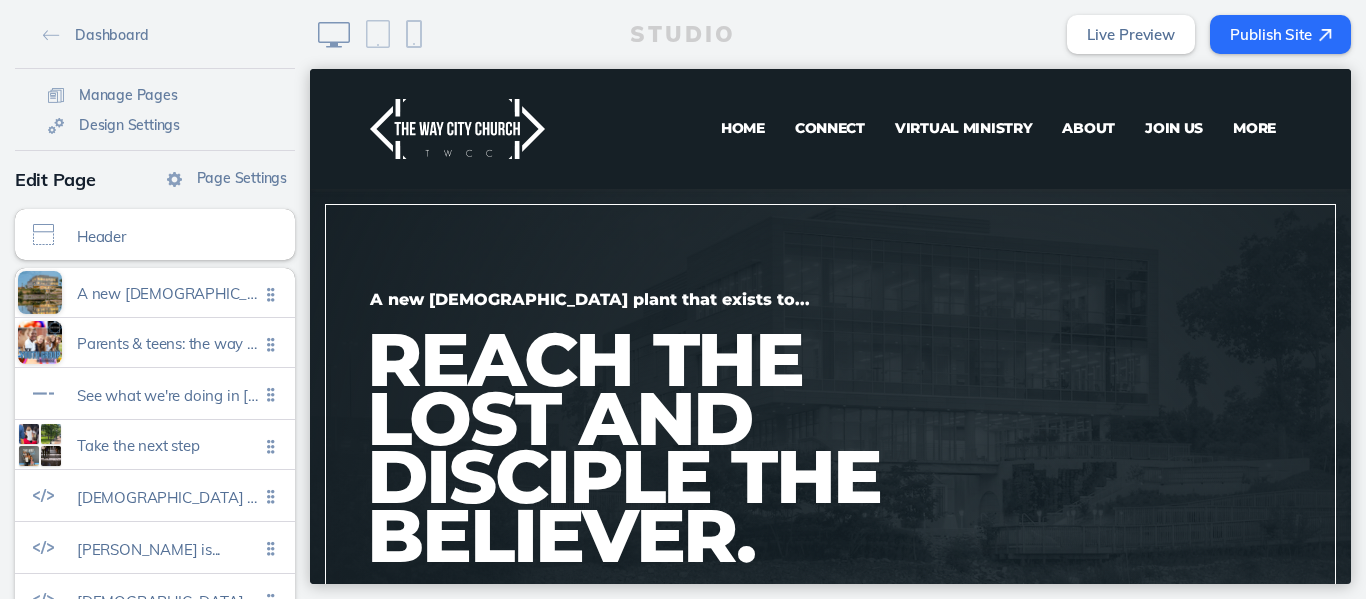 click on "Virtual Ministry" at bounding box center [964, 128] 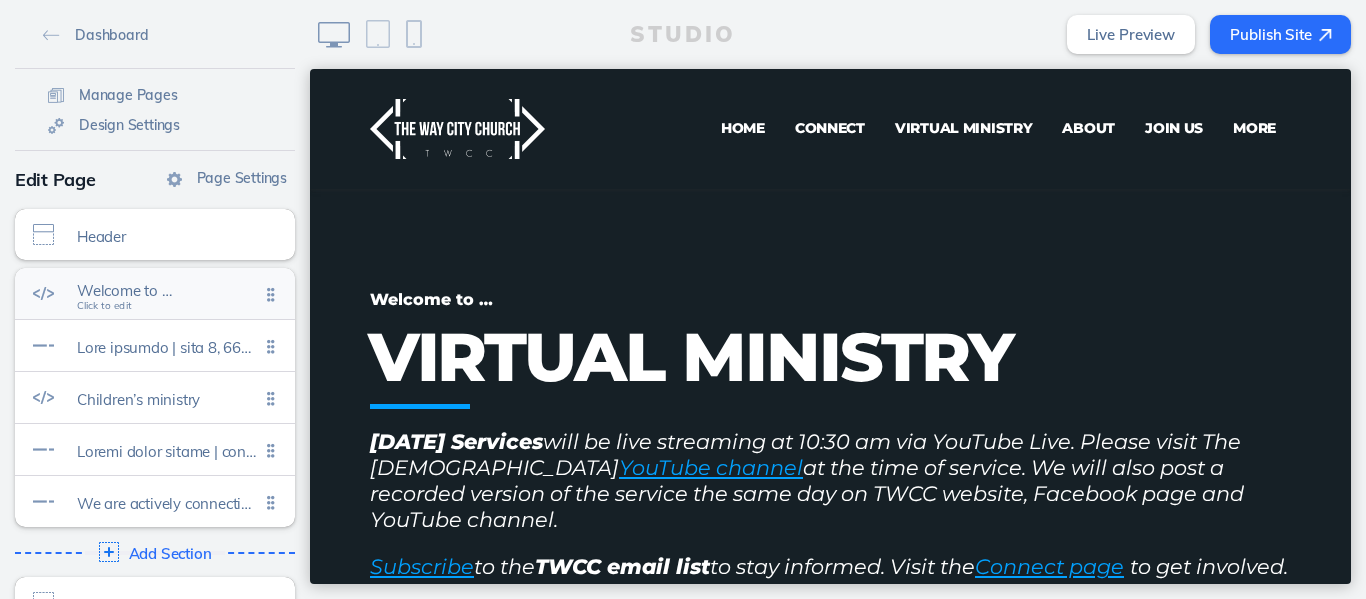 click on "Welcome to …" 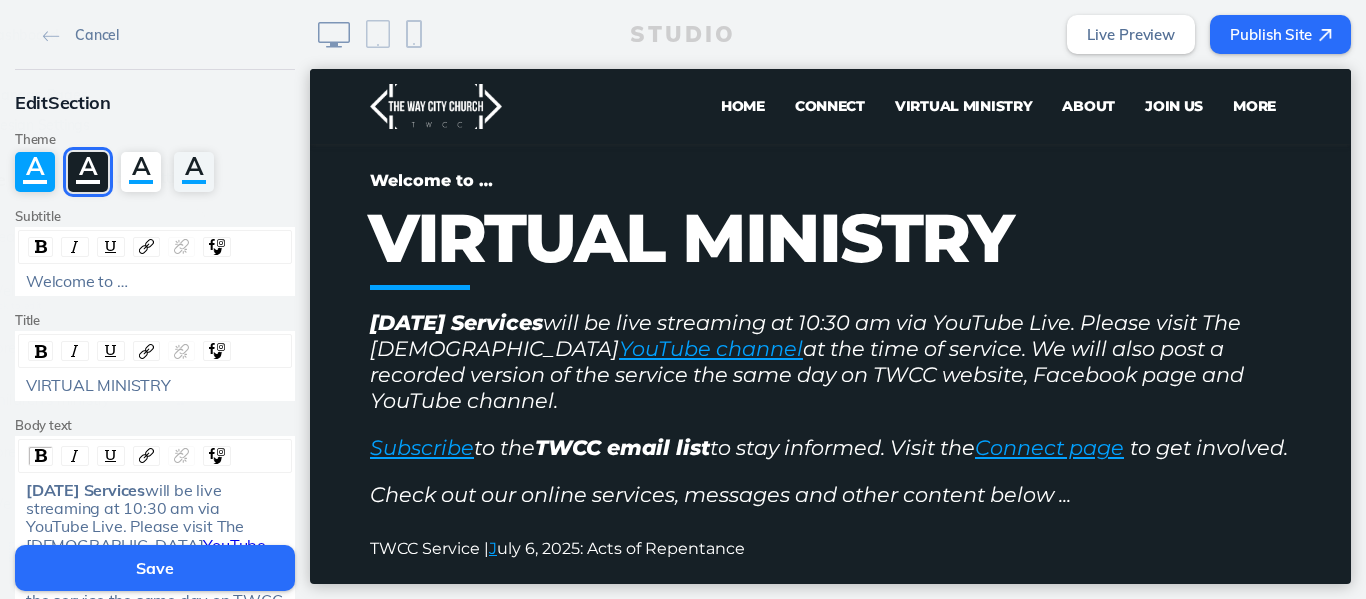 scroll, scrollTop: 120, scrollLeft: 0, axis: vertical 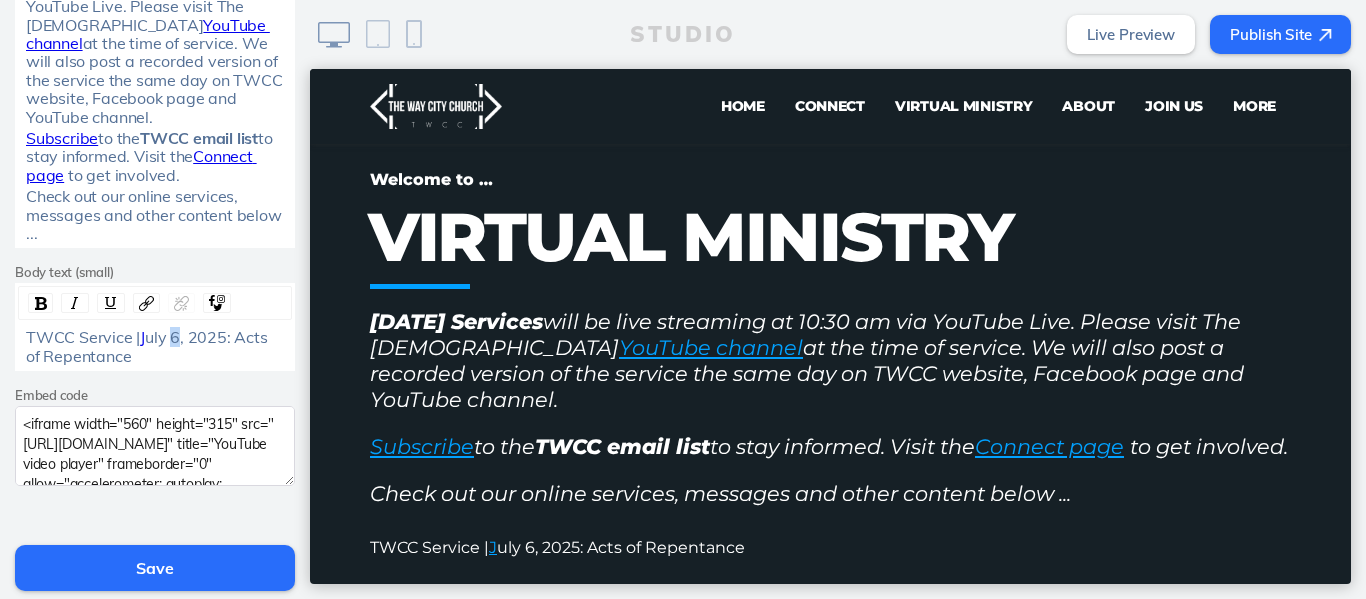 click on "uly 6, 2025: Acts of Repentance" 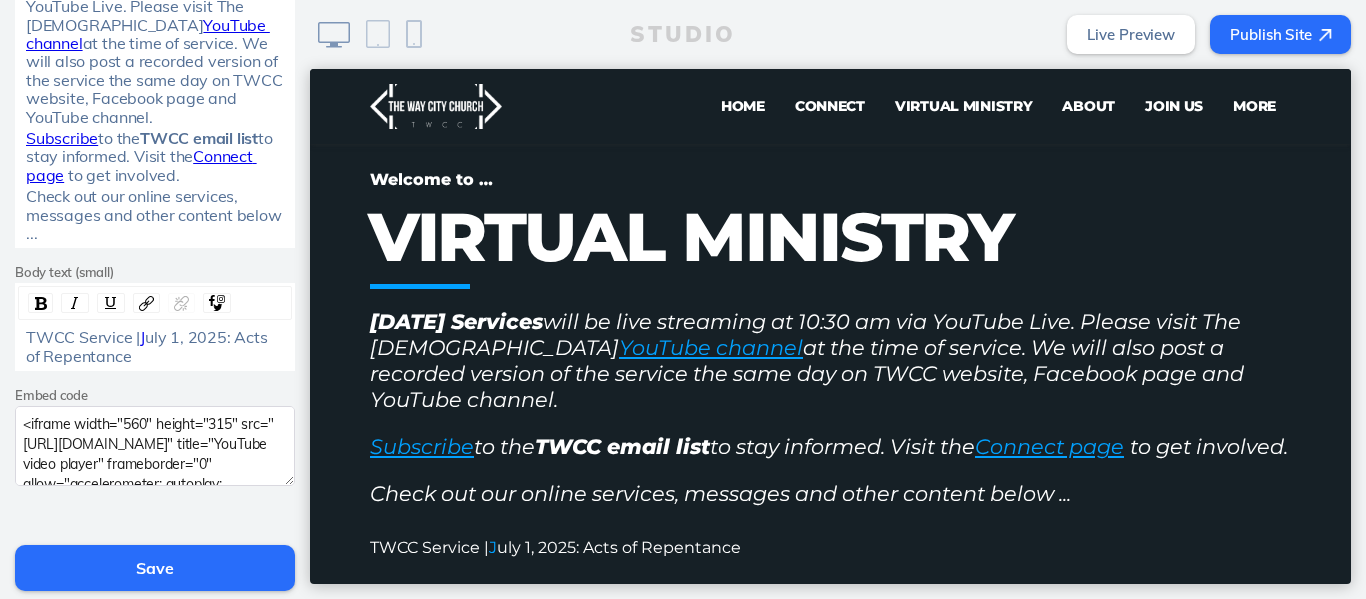 type 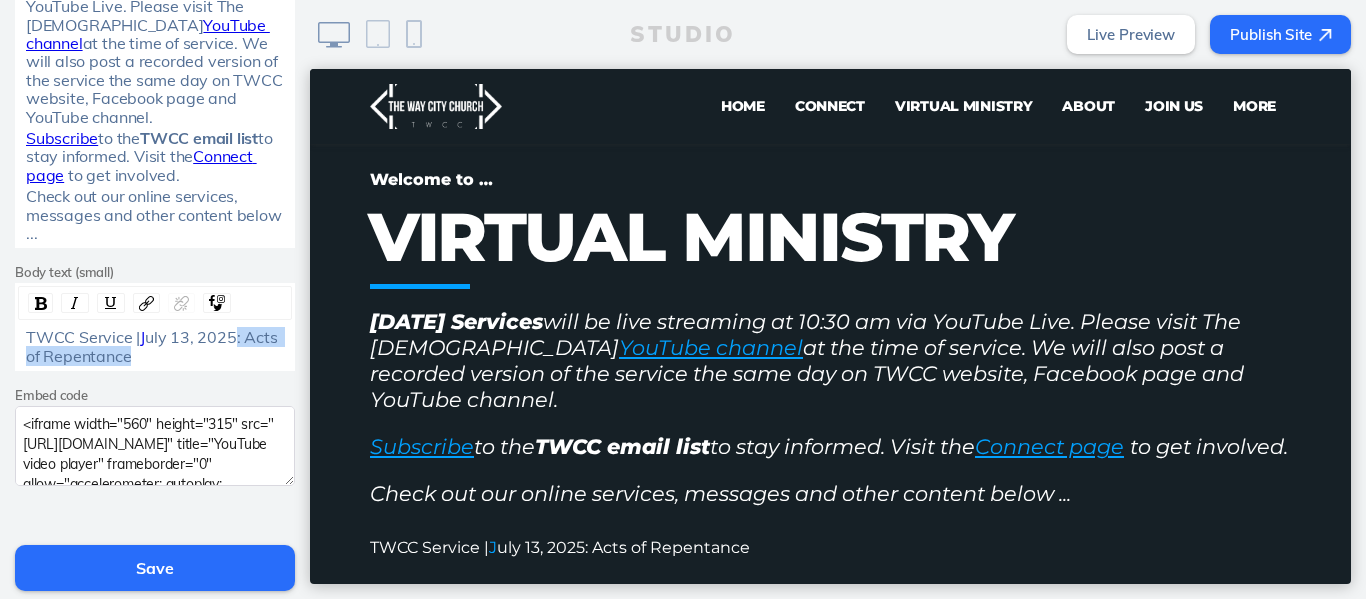 drag, startPoint x: 262, startPoint y: 360, endPoint x: 227, endPoint y: 340, distance: 40.311287 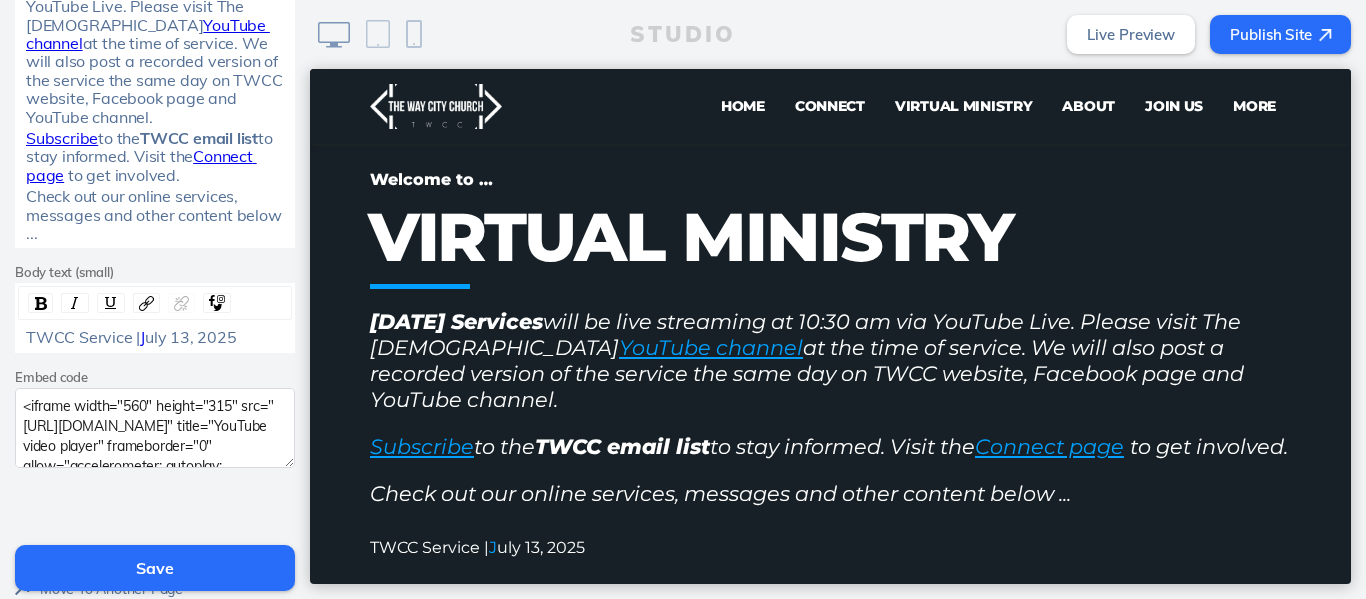 scroll, scrollTop: 643, scrollLeft: 0, axis: vertical 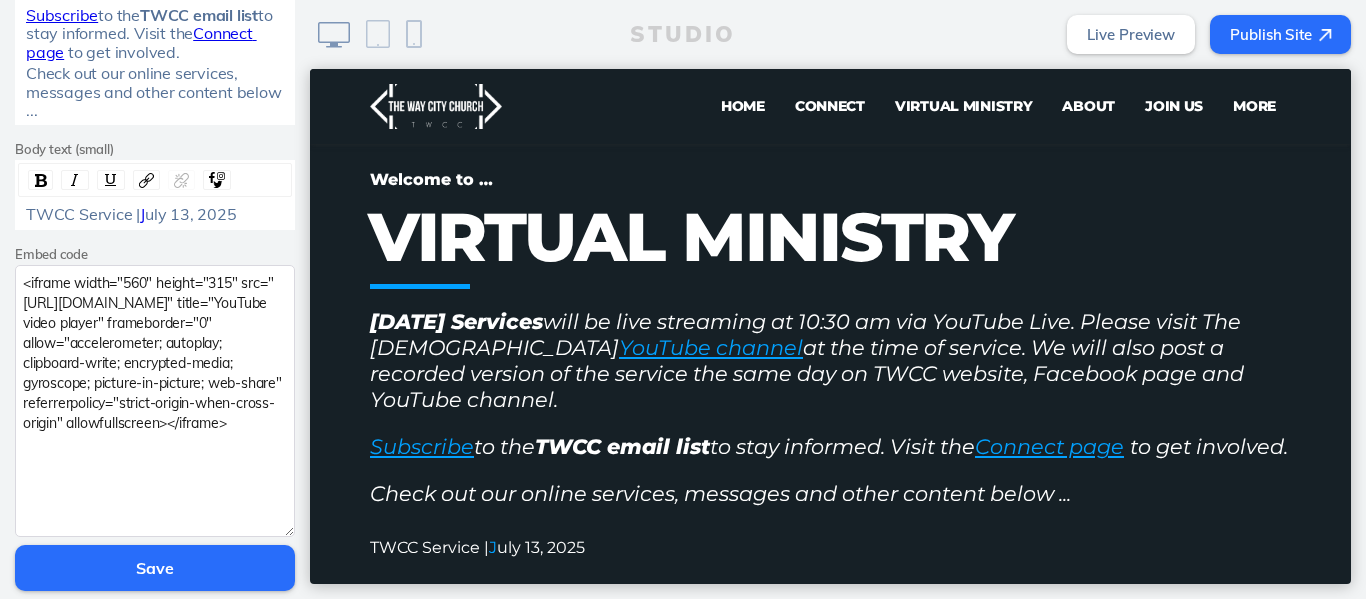drag, startPoint x: 278, startPoint y: 336, endPoint x: 260, endPoint y: 528, distance: 192.8419 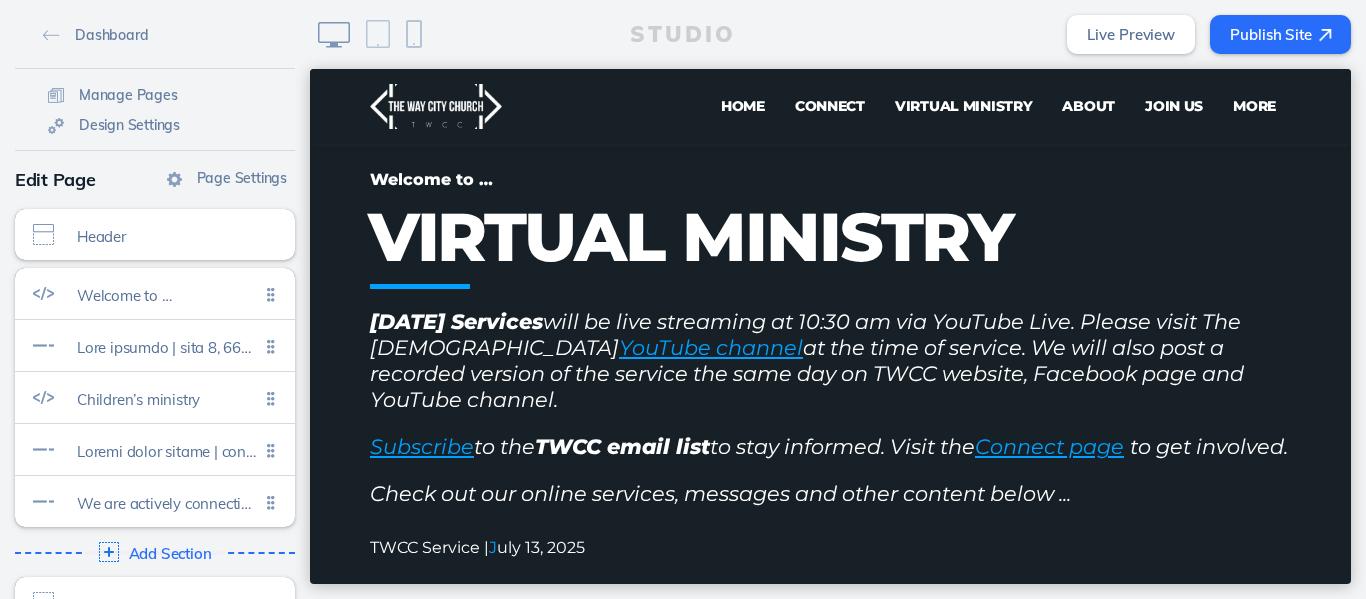 click on "Publish Site" 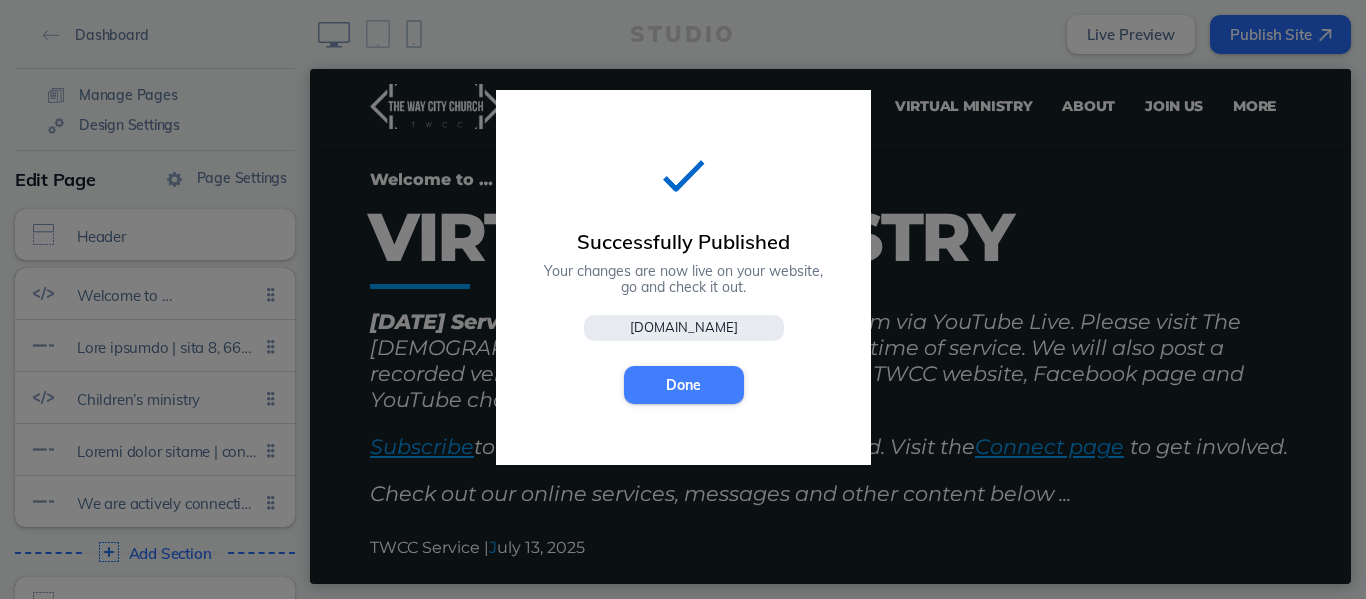 click on "Done" 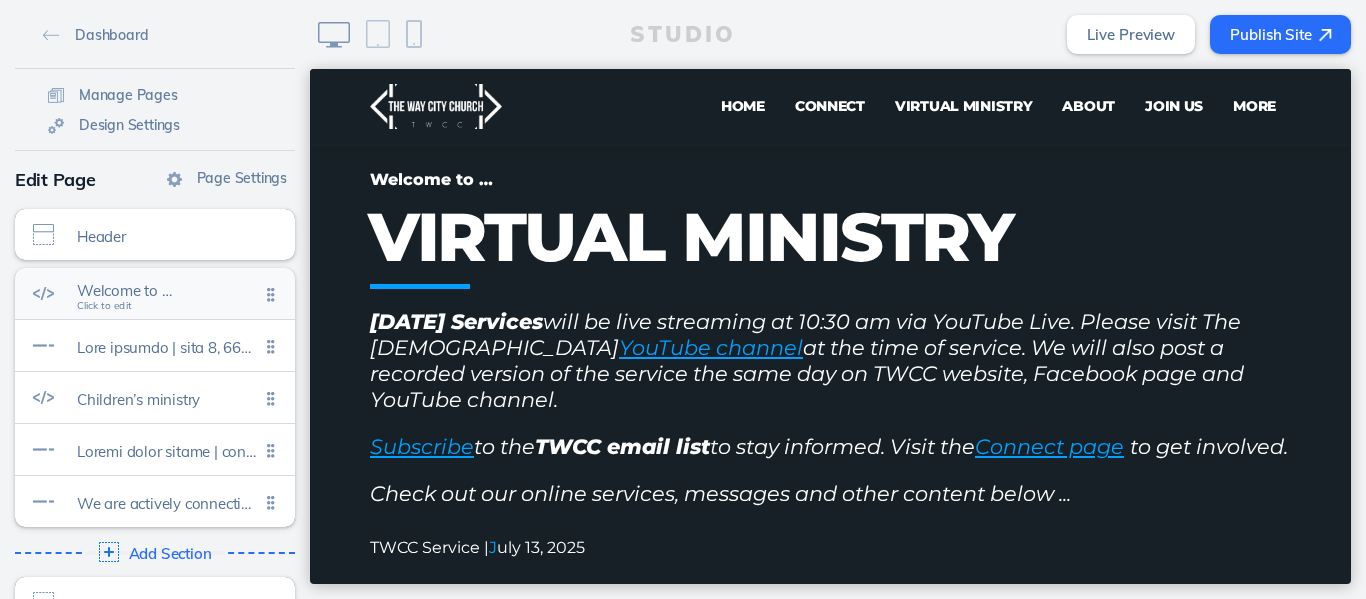click on "Welcome to …" 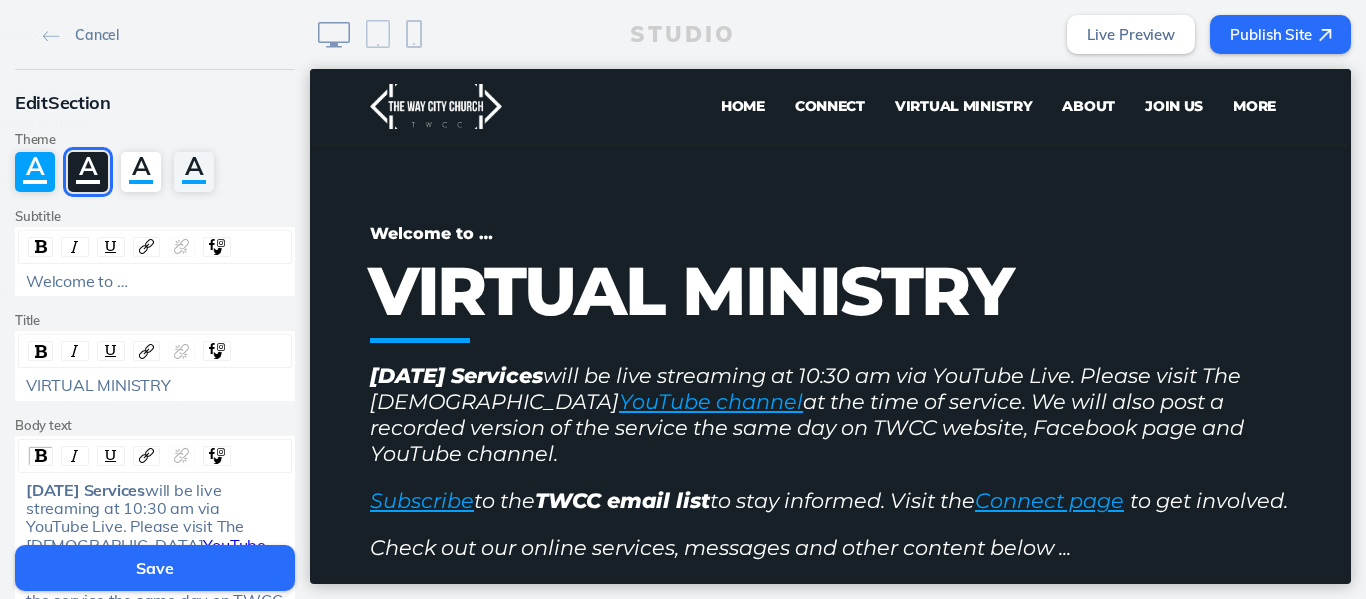 scroll, scrollTop: 45, scrollLeft: 0, axis: vertical 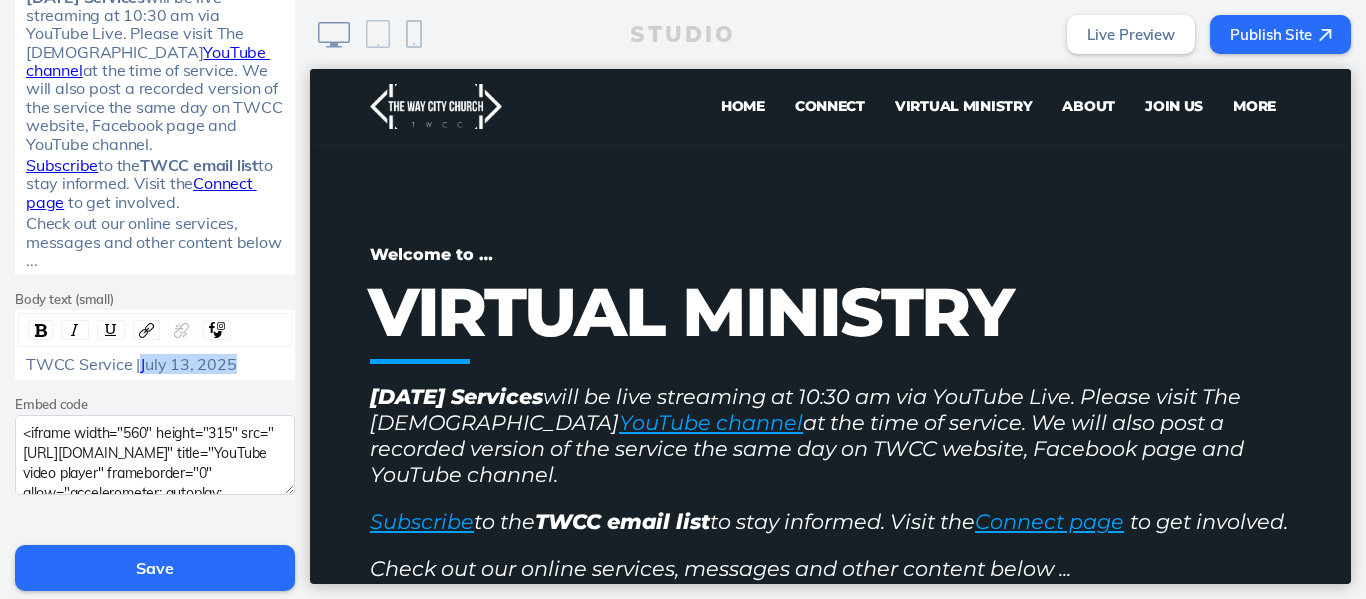 drag, startPoint x: 233, startPoint y: 361, endPoint x: 135, endPoint y: 365, distance: 98.0816 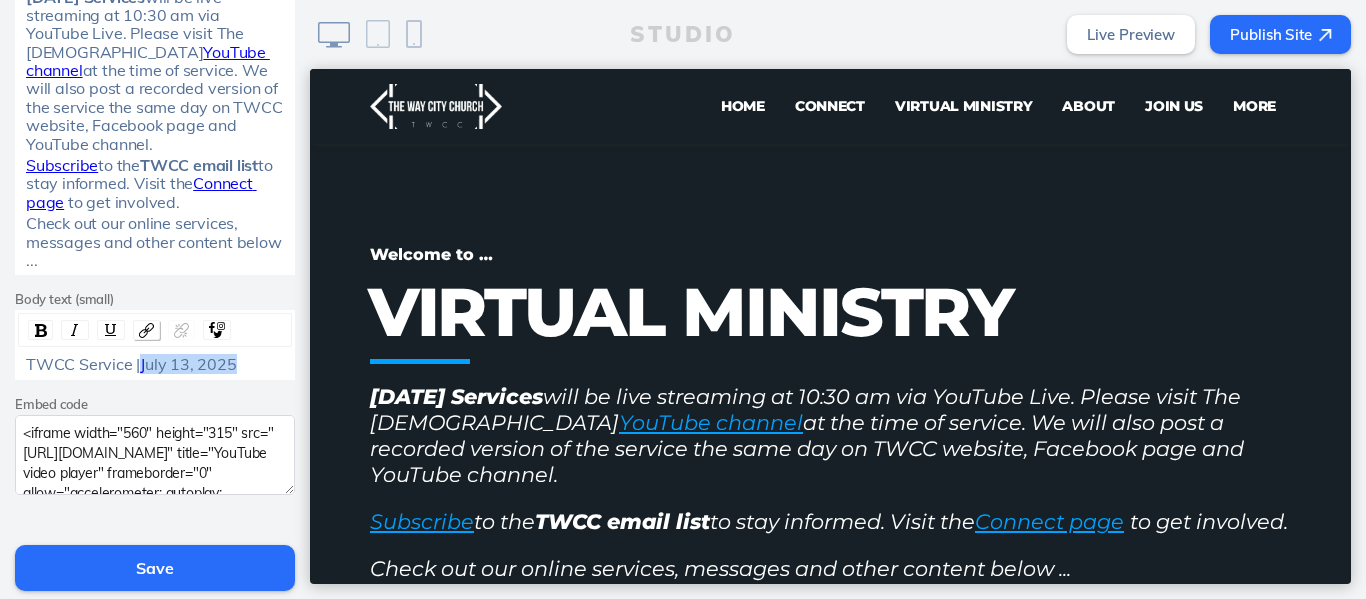 click 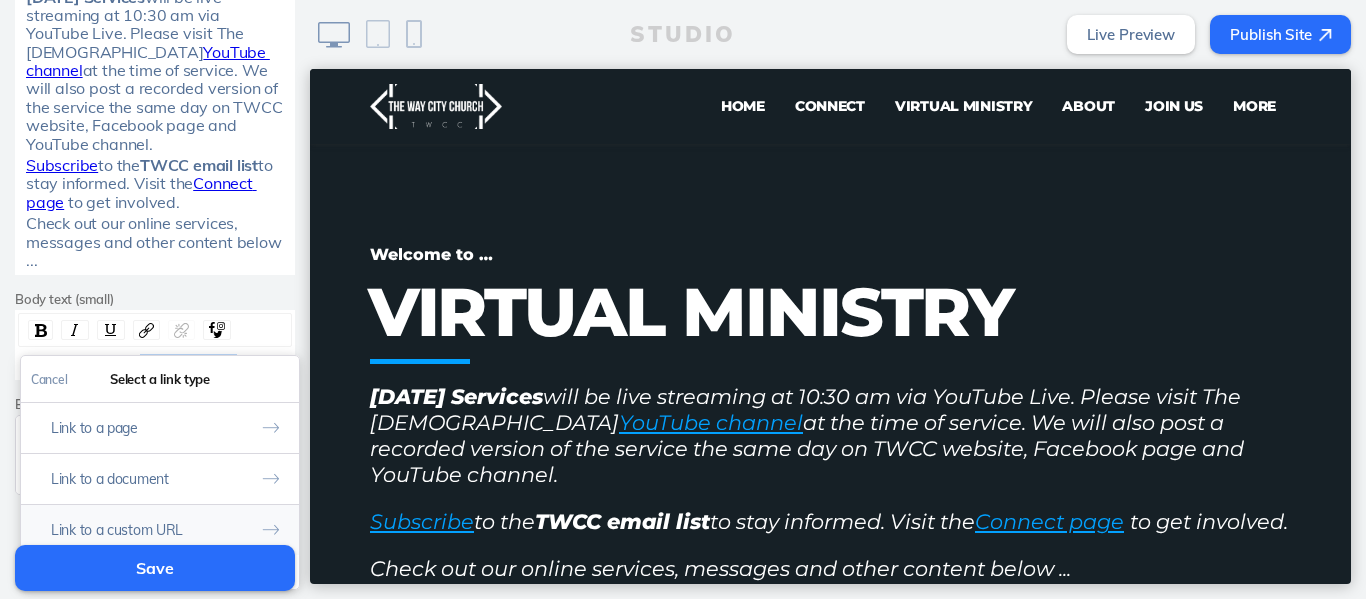 click on "Link to a custom URL" 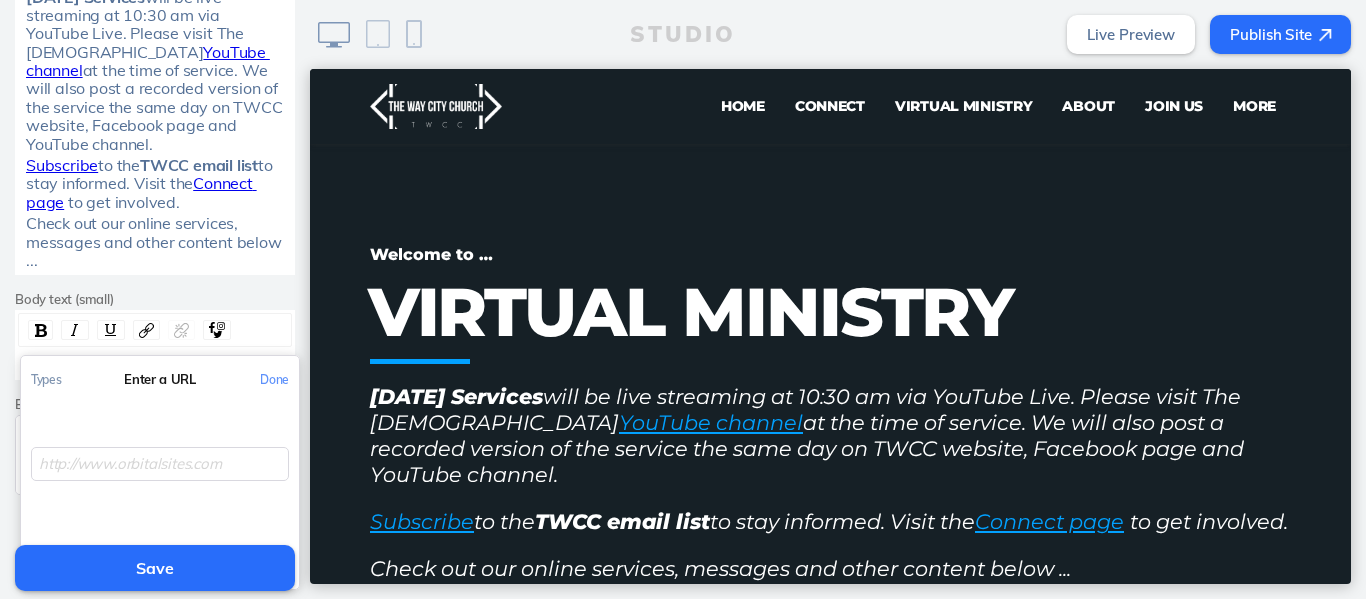 click 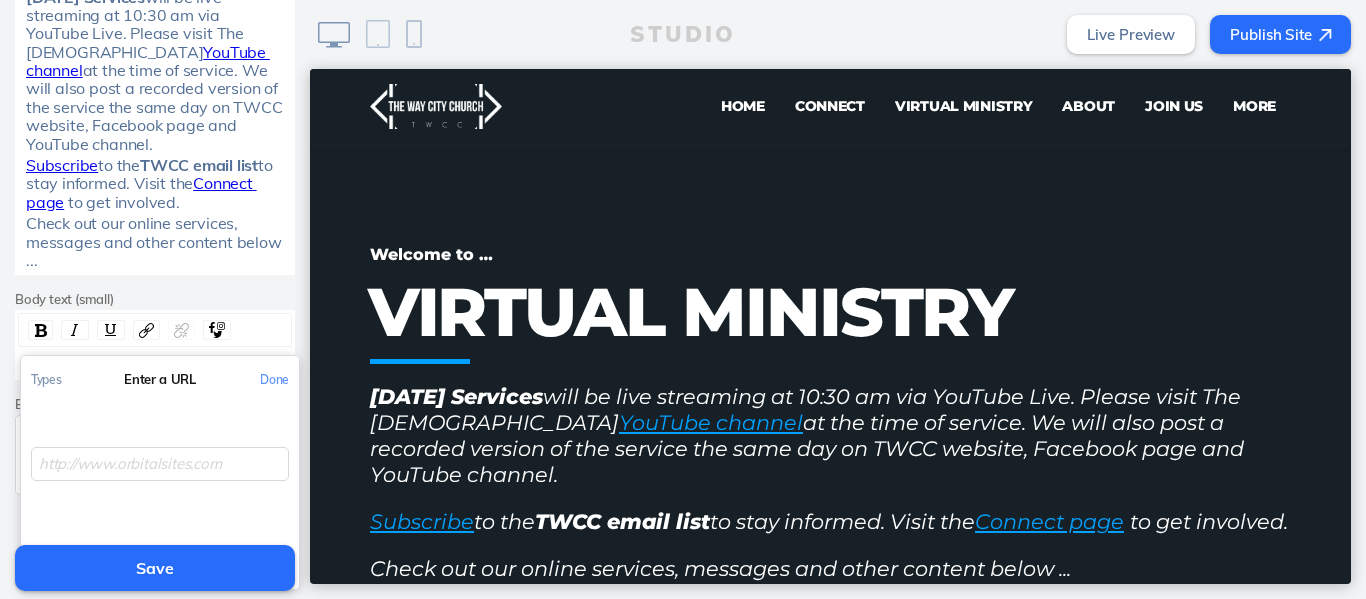 paste on "[URL][DOMAIN_NAME]" 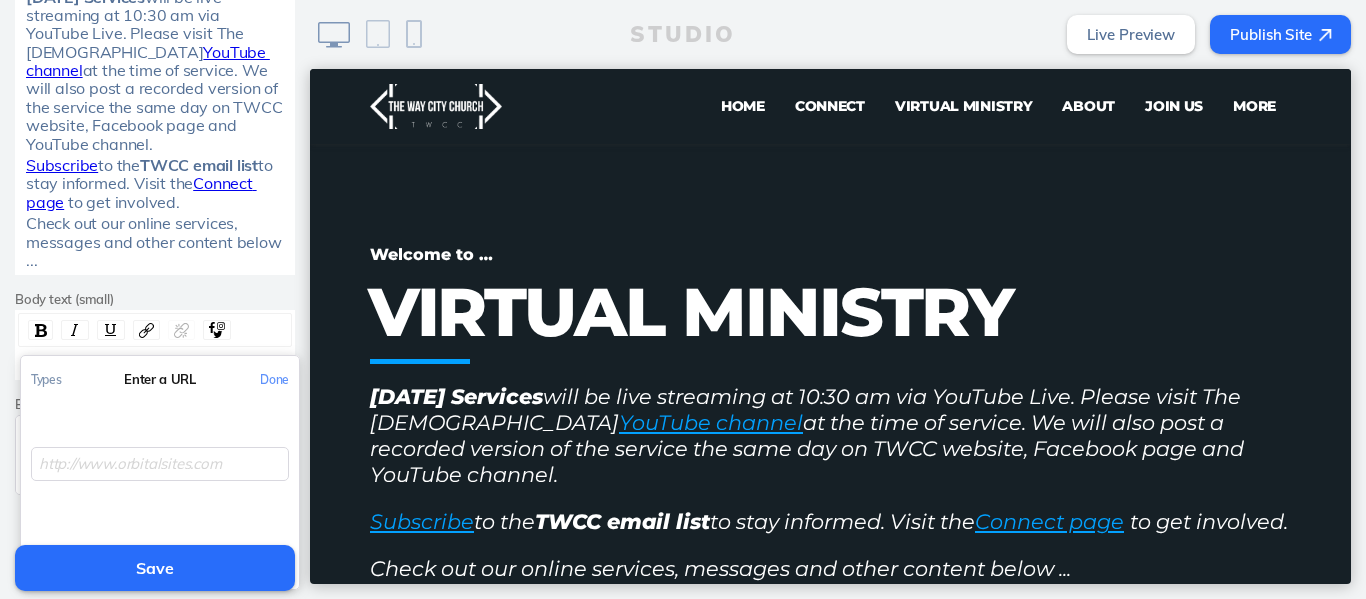 type on "[URL][DOMAIN_NAME]" 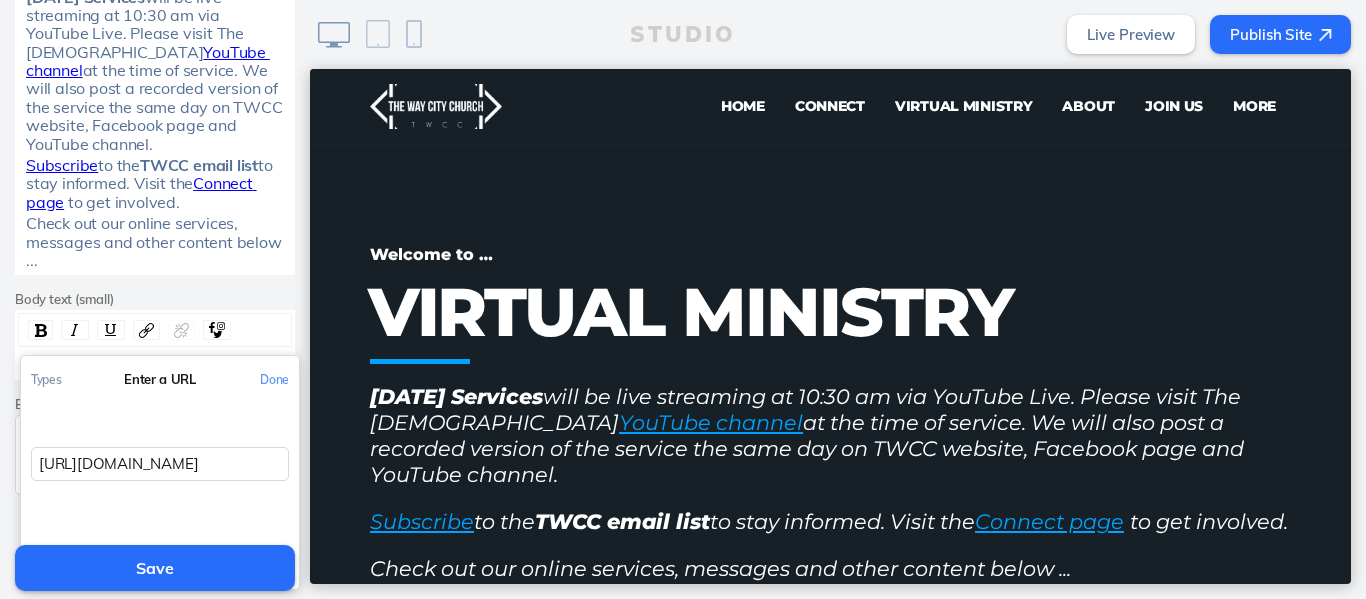 scroll, scrollTop: 0, scrollLeft: 202, axis: horizontal 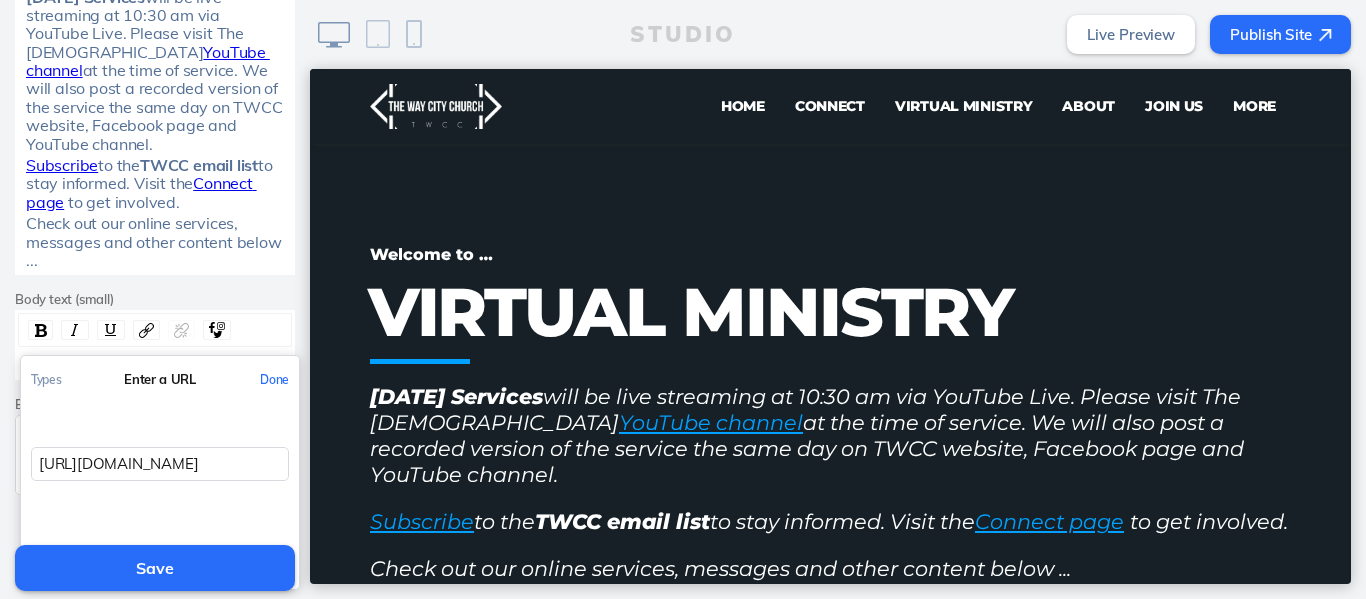click on "Done" 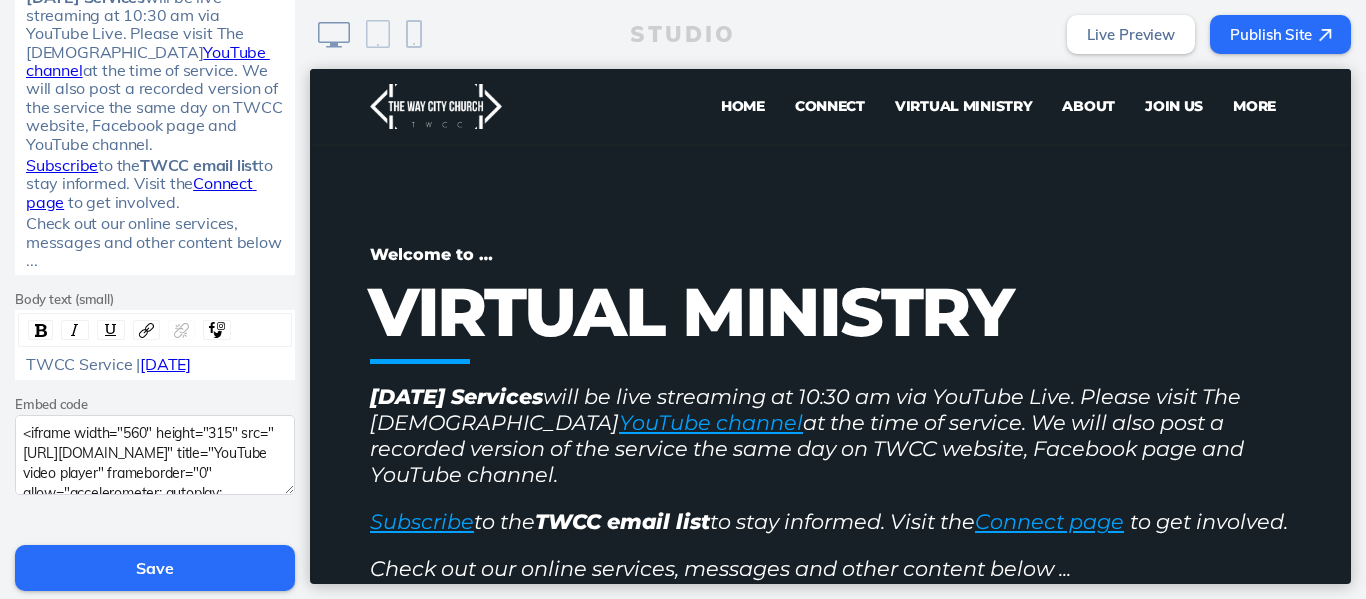 scroll, scrollTop: 643, scrollLeft: 0, axis: vertical 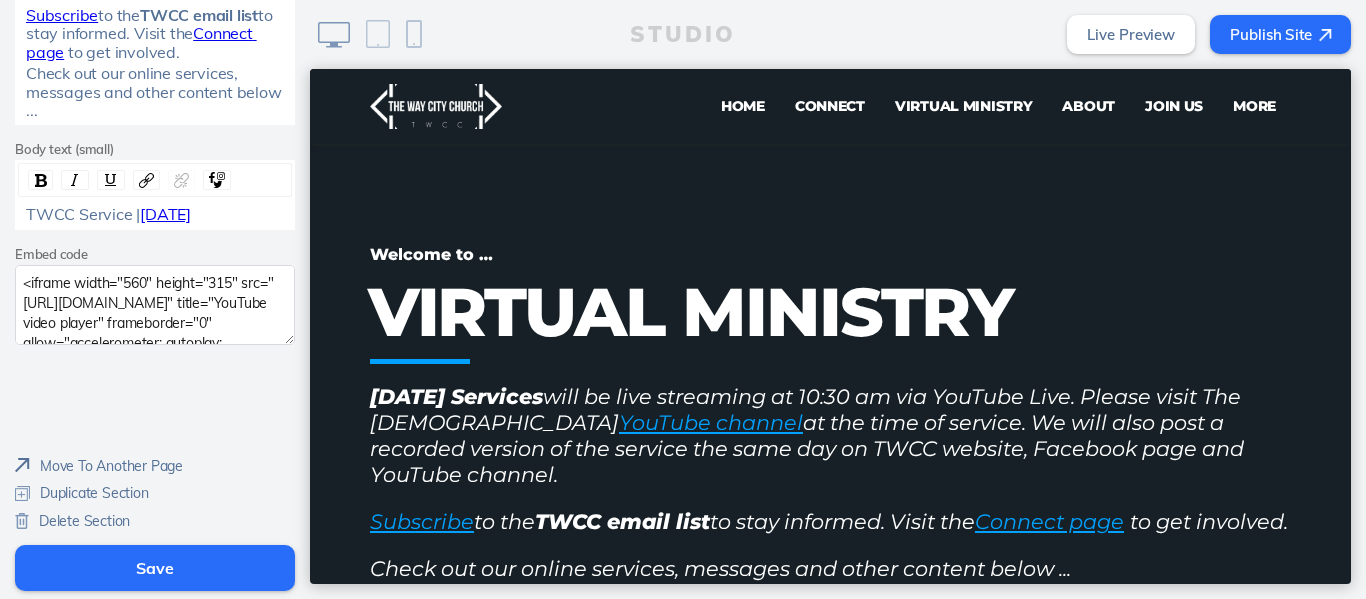 click on "Save" 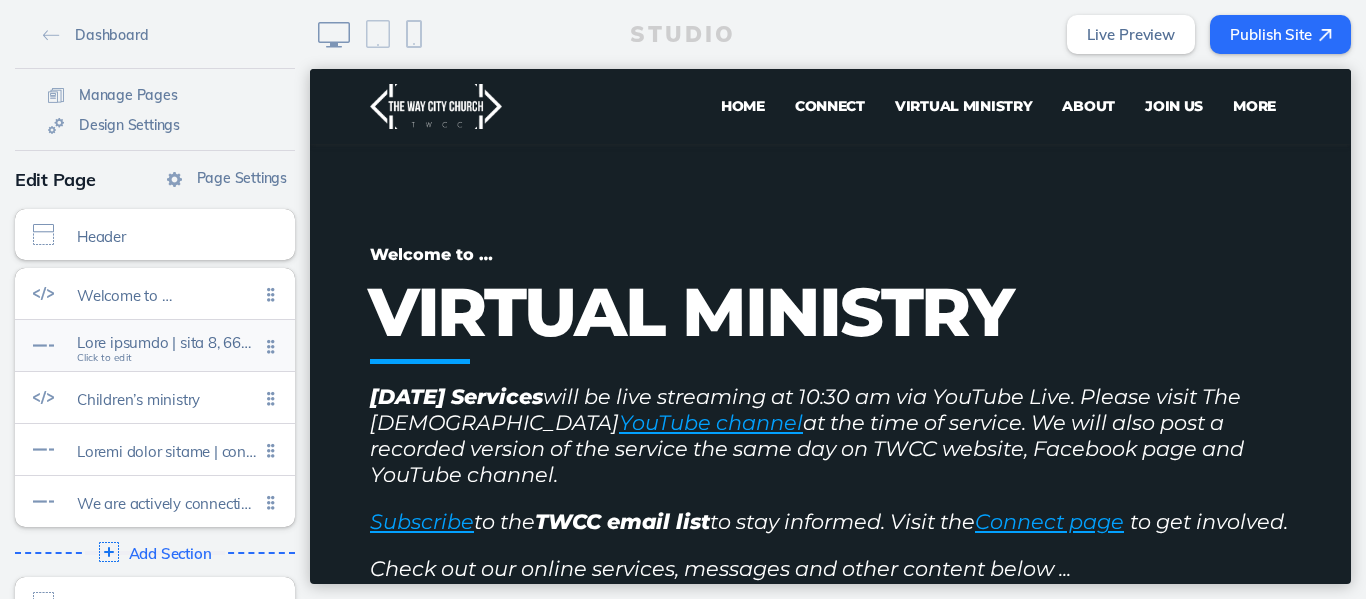 click 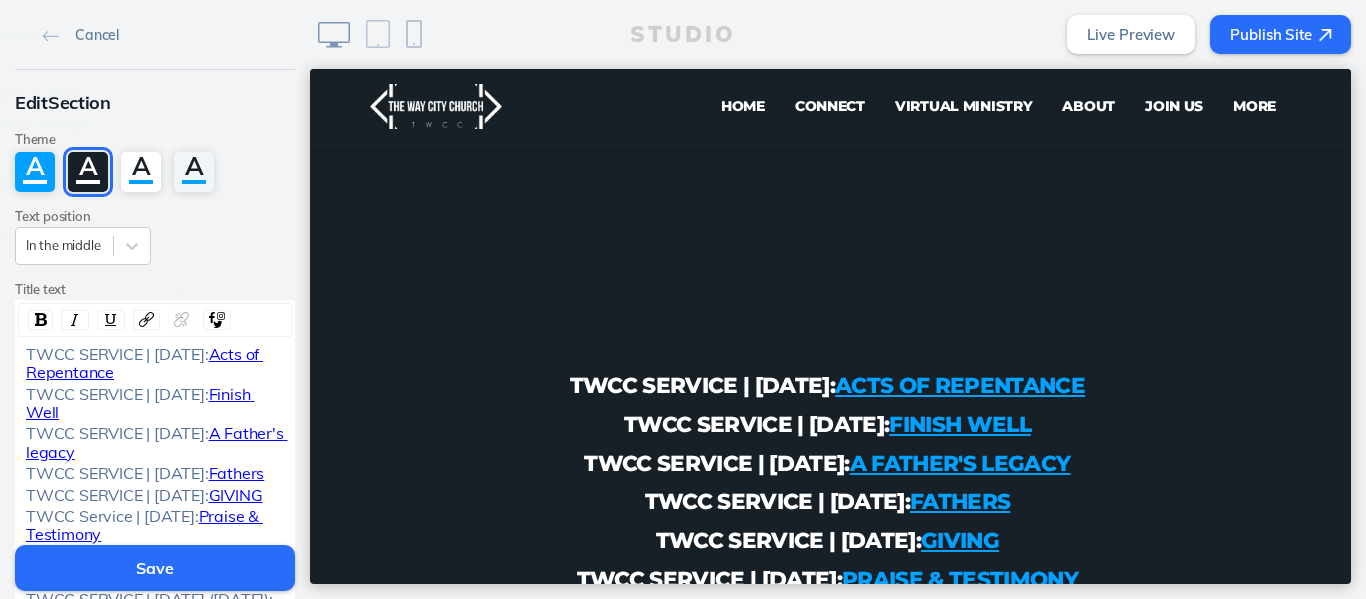 scroll, scrollTop: 1221, scrollLeft: 0, axis: vertical 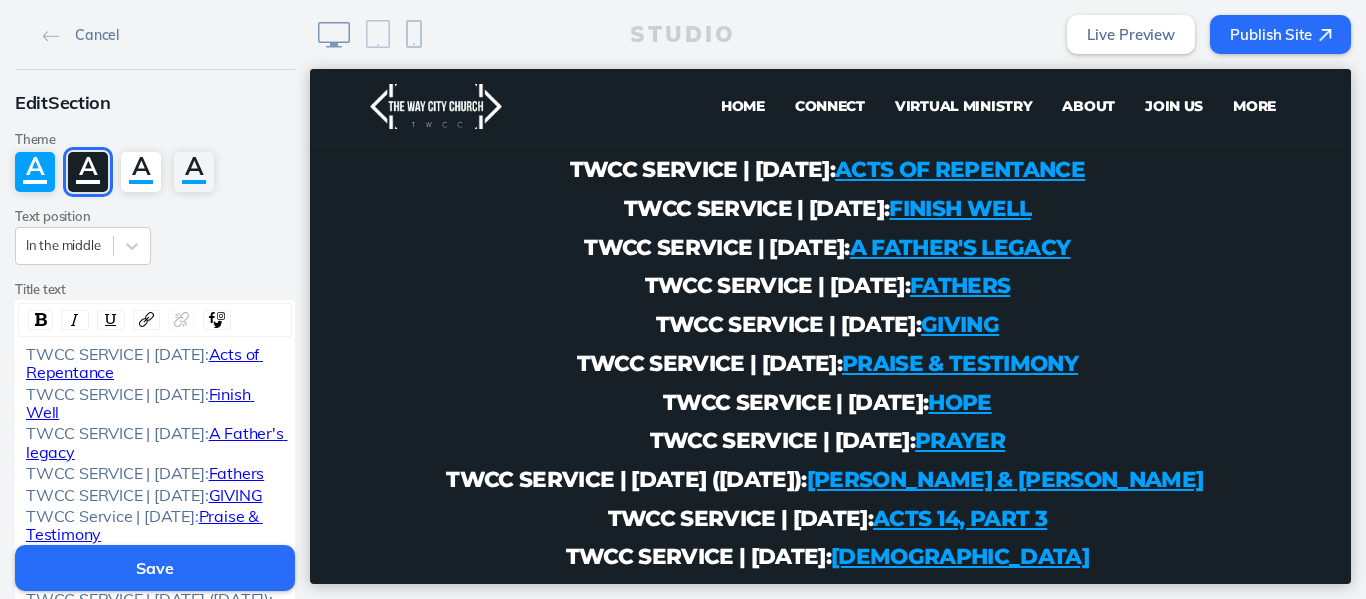click on "TWCC SERVICE | [DATE]:" 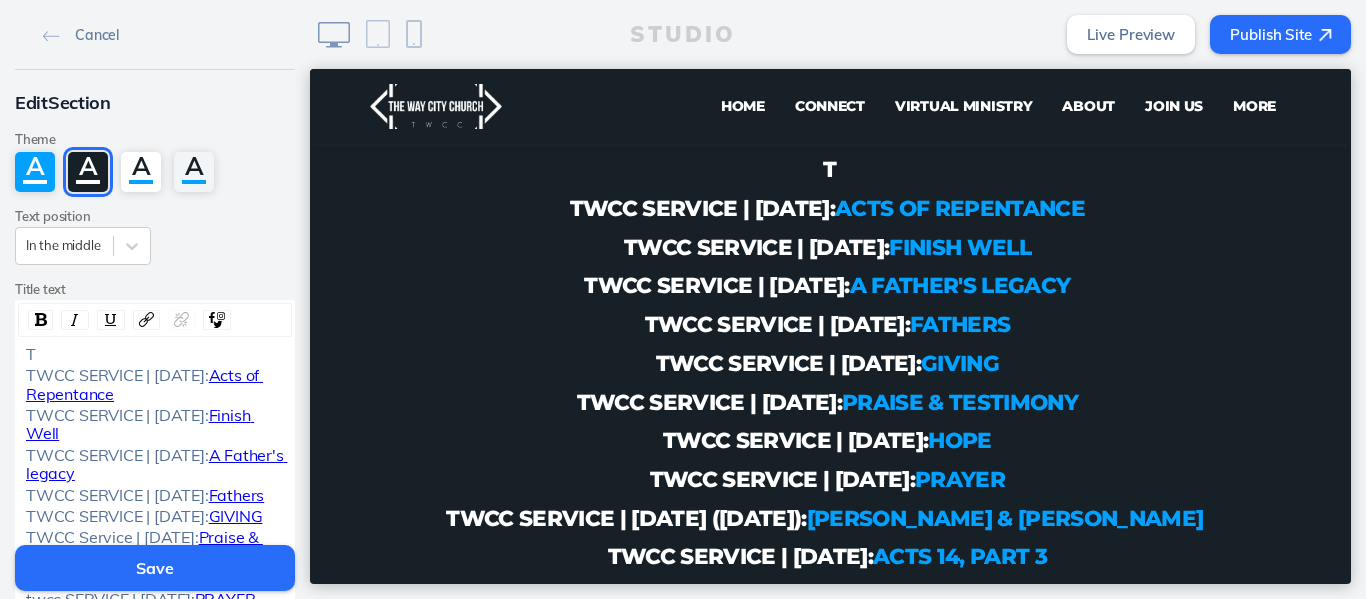 type 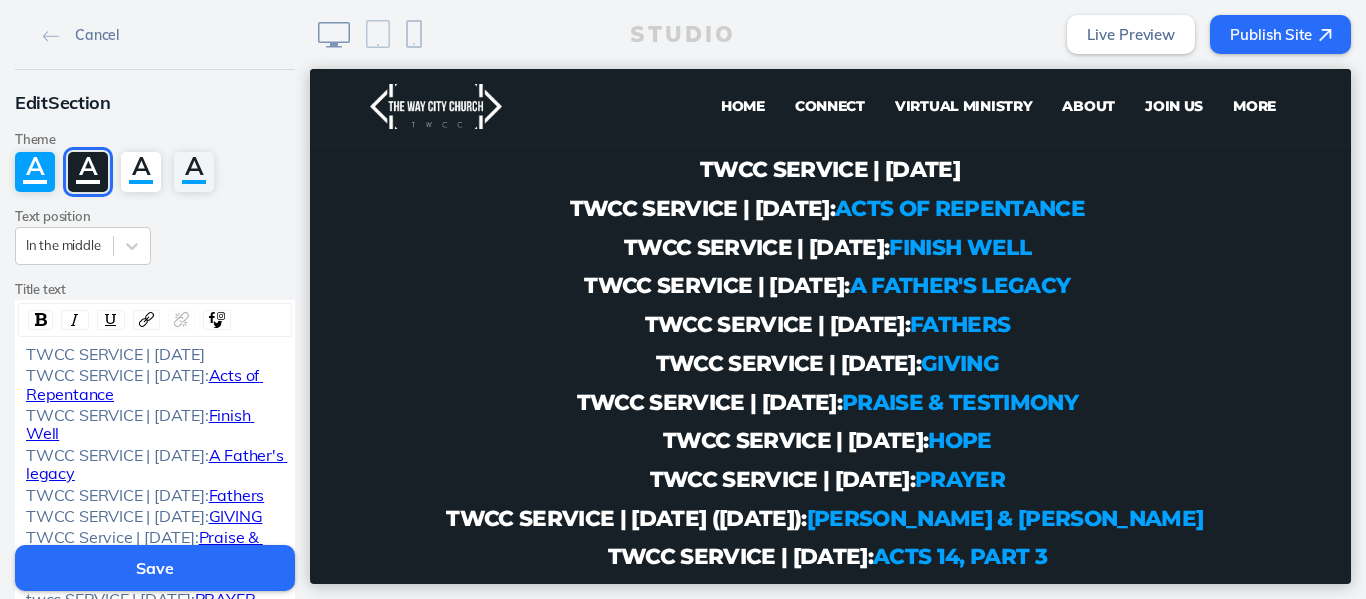 drag, startPoint x: 246, startPoint y: 357, endPoint x: 147, endPoint y: 358, distance: 99.00505 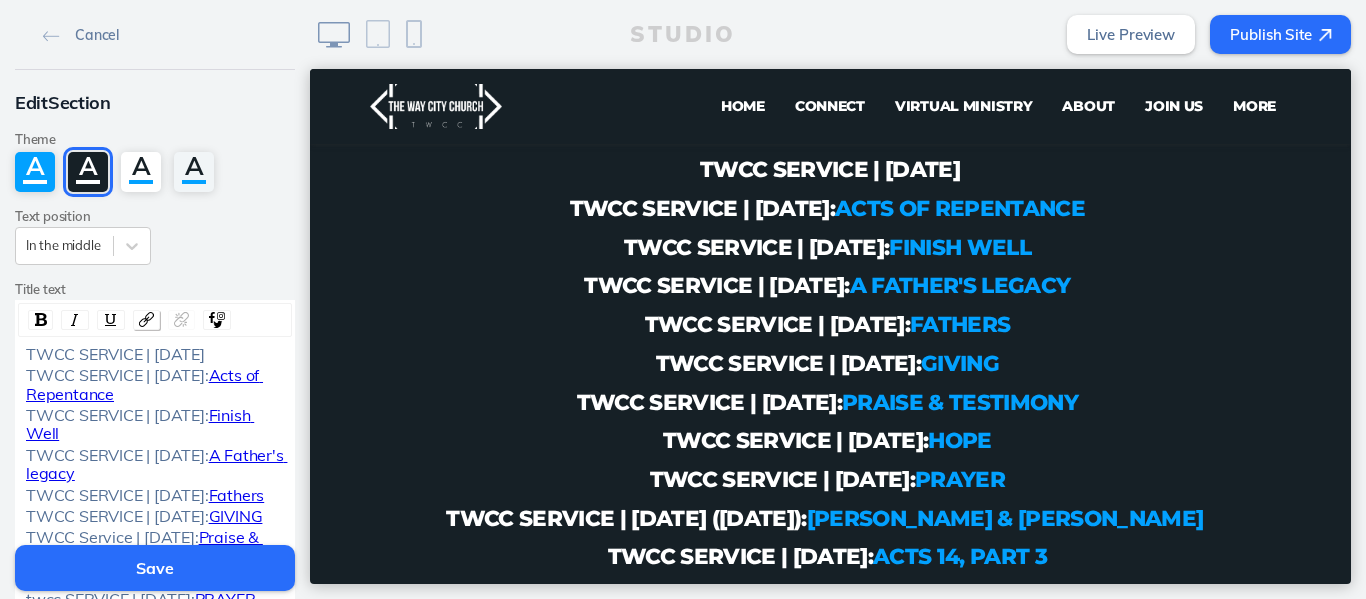 click 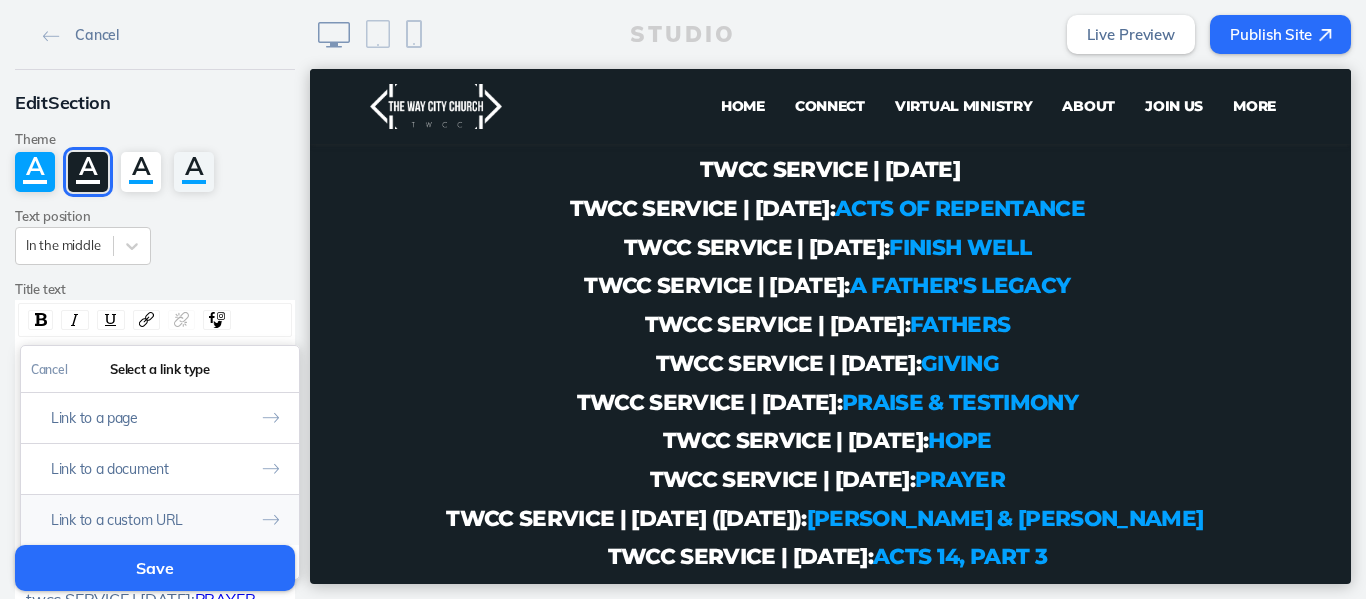 click on "Link to a custom URL" 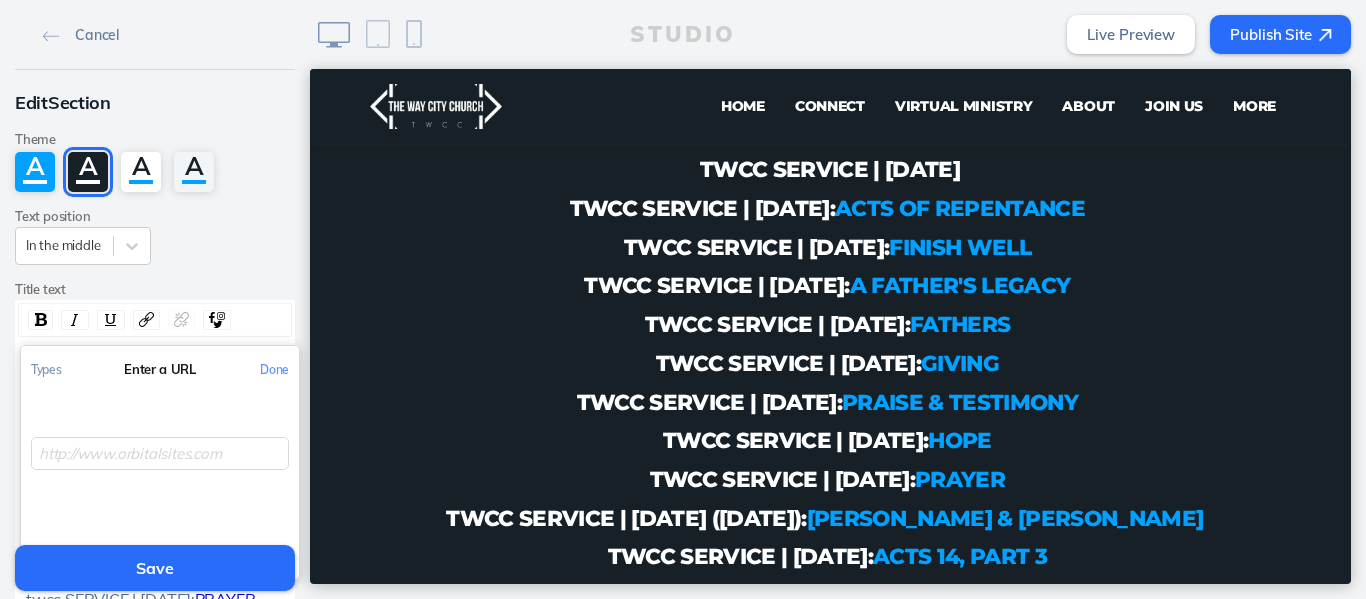 click 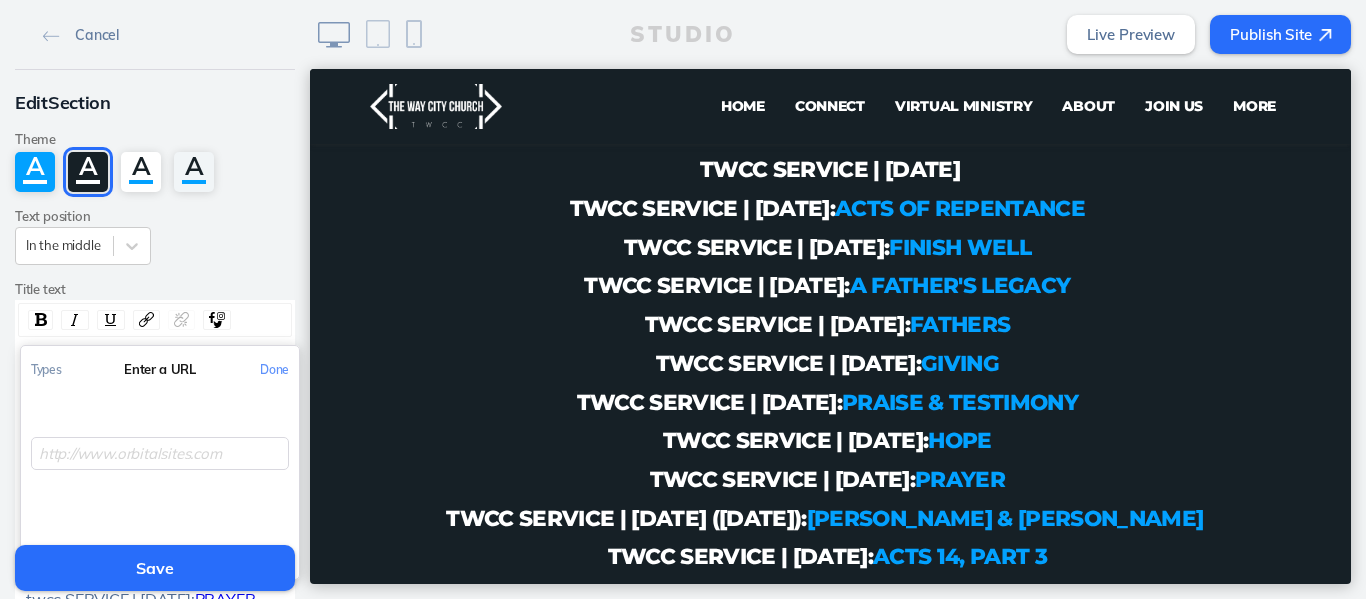 paste on "[URL][DOMAIN_NAME]" 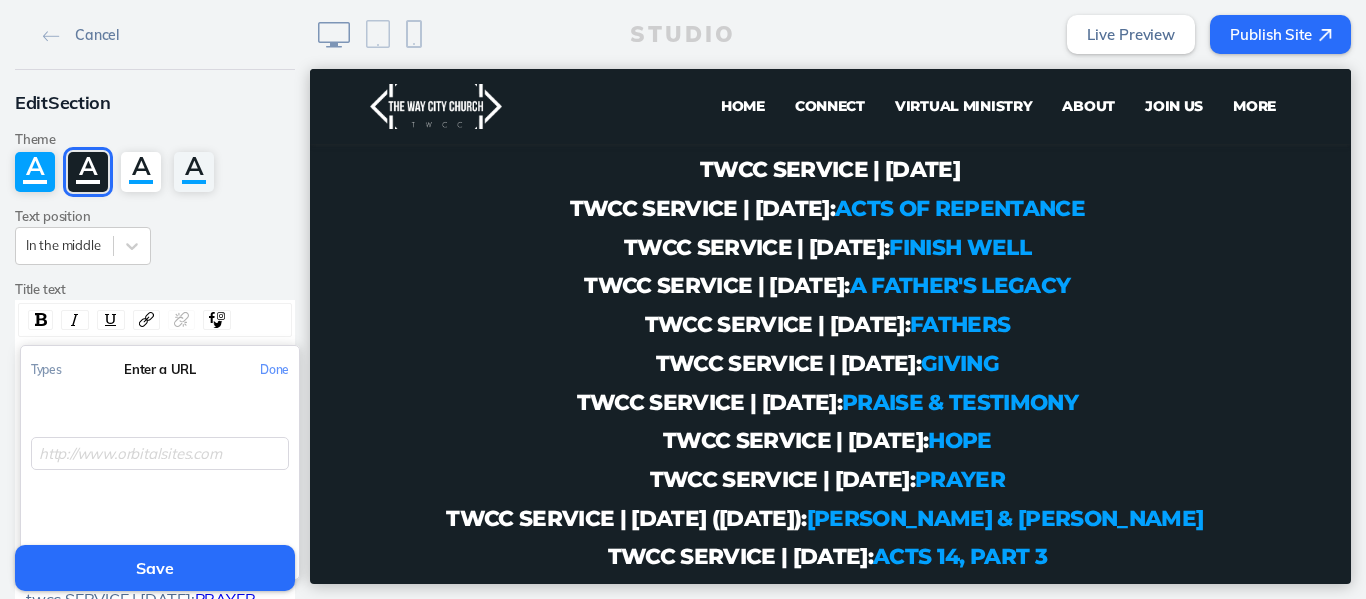 type on "[URL][DOMAIN_NAME]" 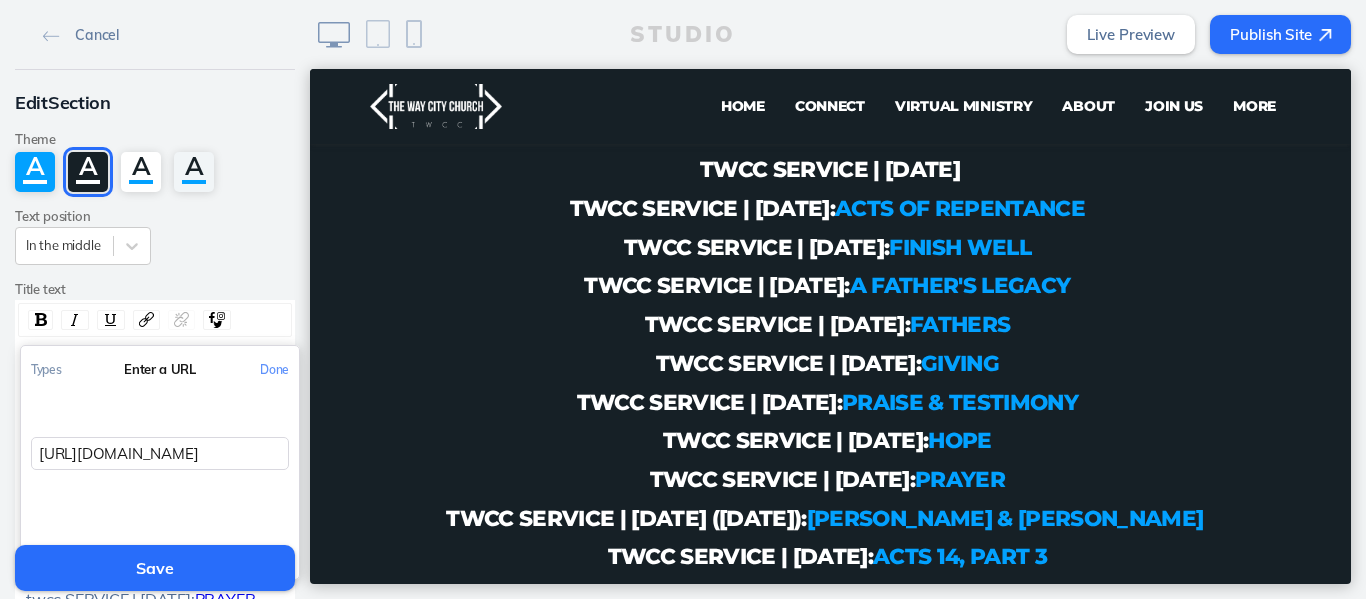 scroll, scrollTop: 0, scrollLeft: 202, axis: horizontal 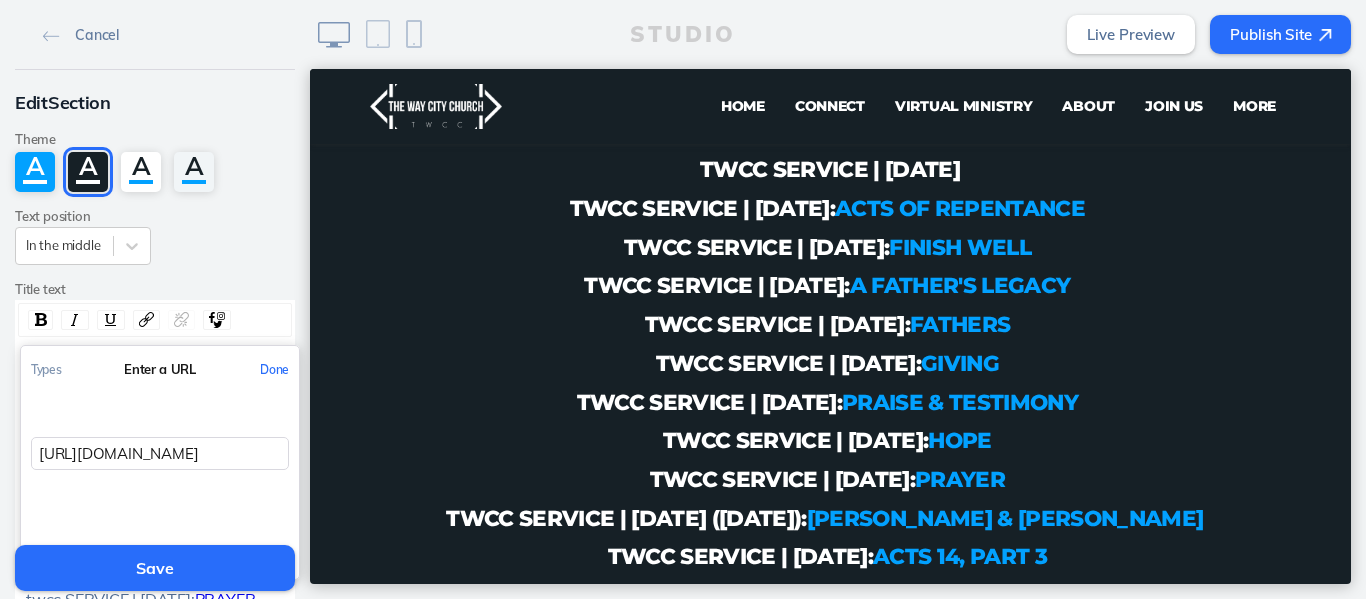click on "Done" 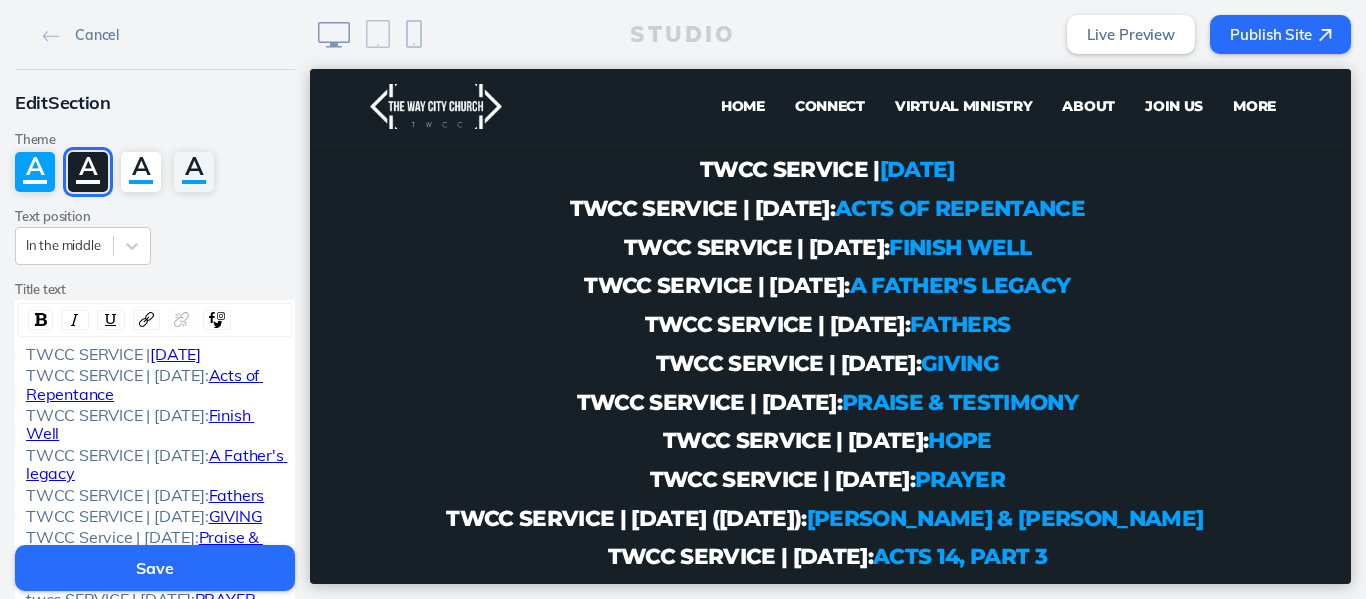 click on "Save" 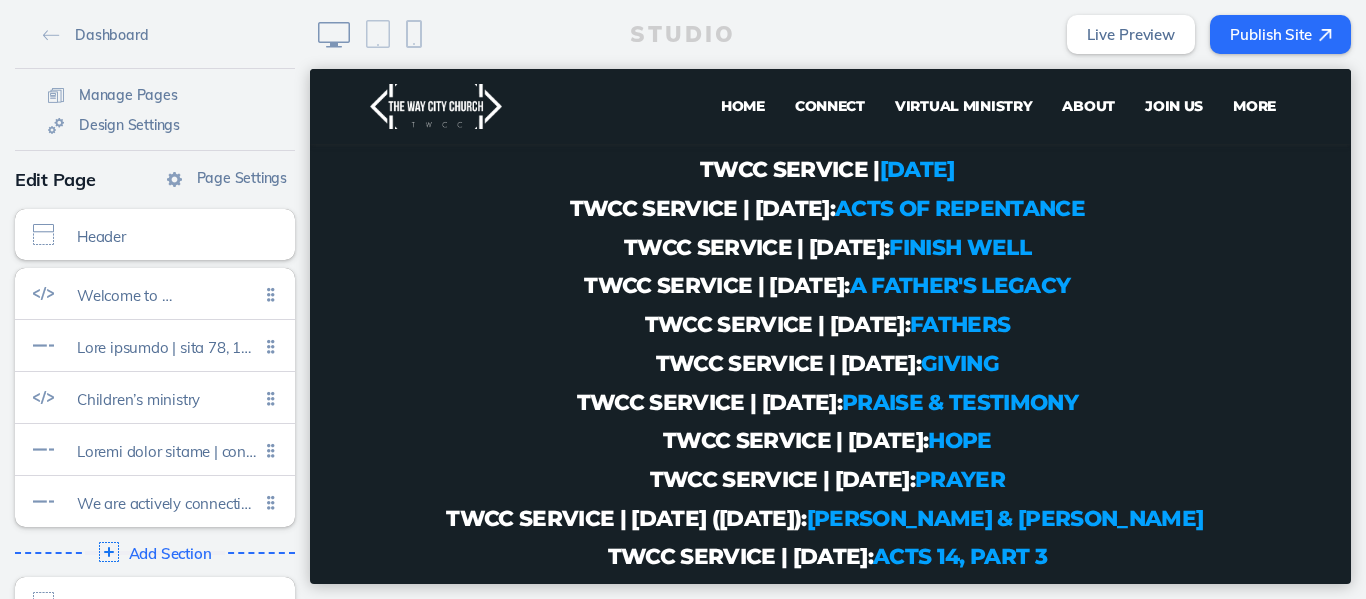 click on "Publish Site" 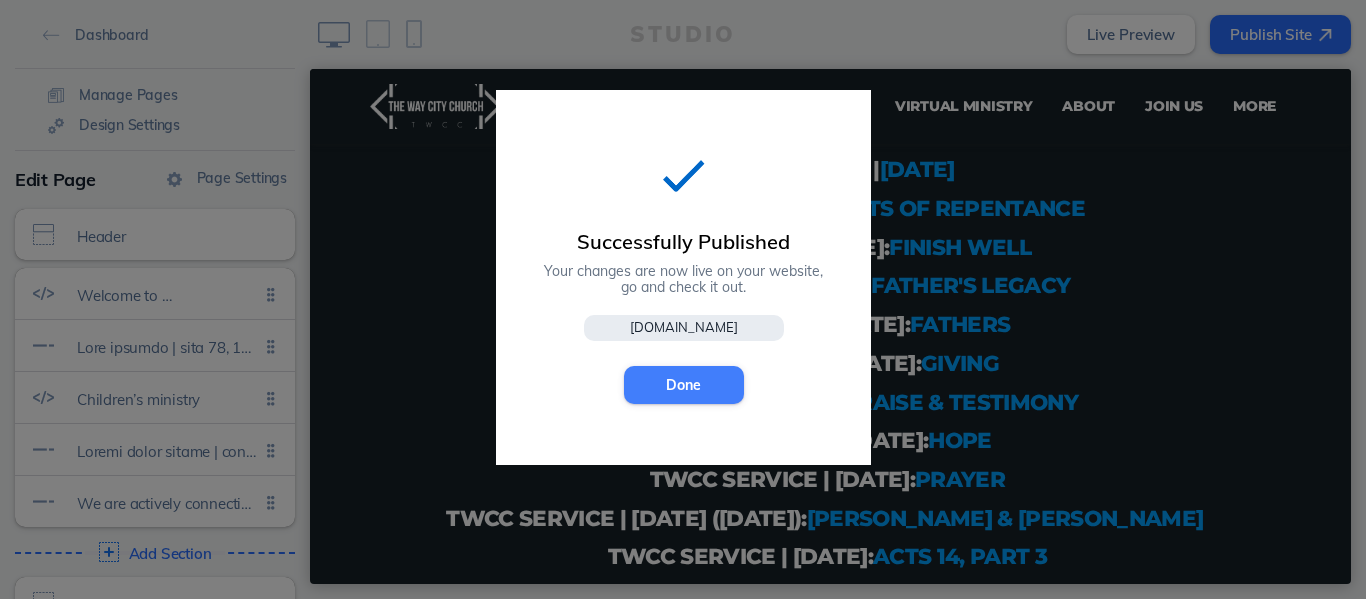 click on "Done" 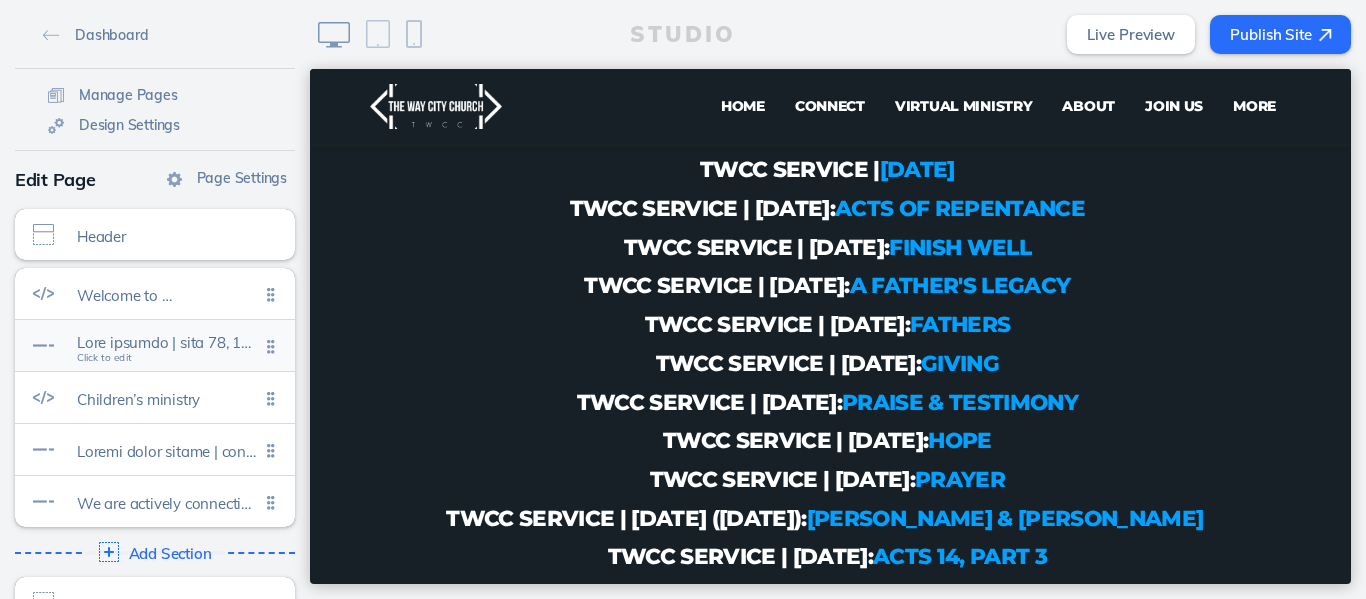 click on "Click to edit" 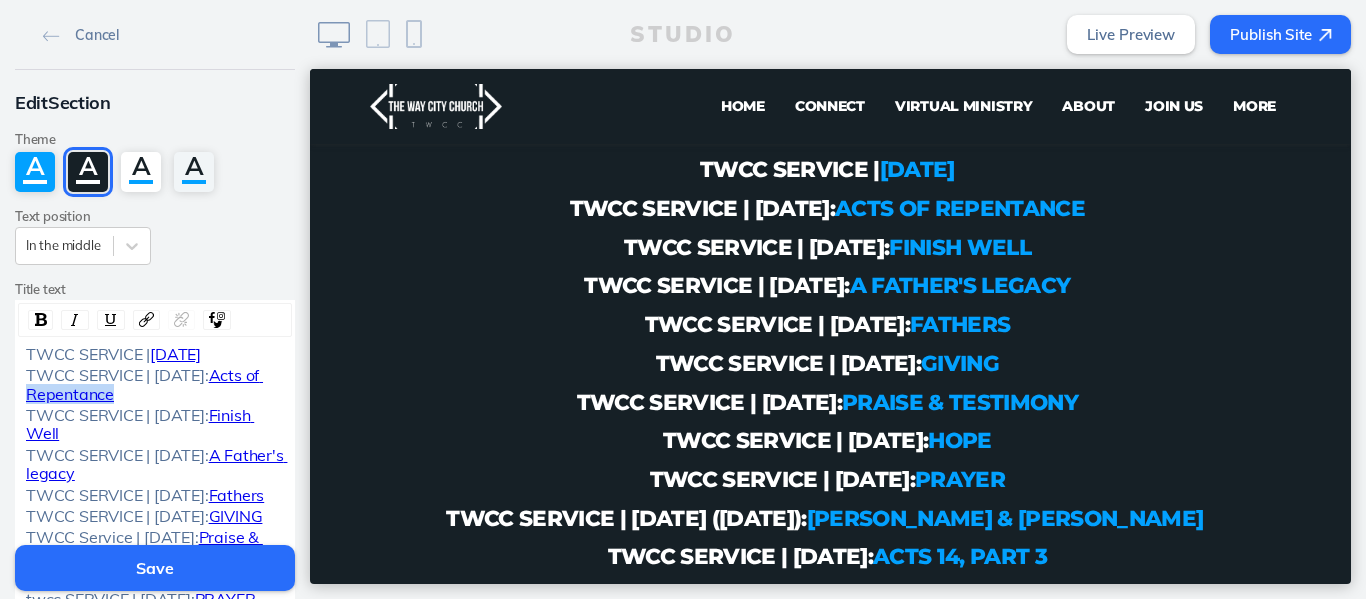 drag, startPoint x: 160, startPoint y: 390, endPoint x: 74, endPoint y: 390, distance: 86 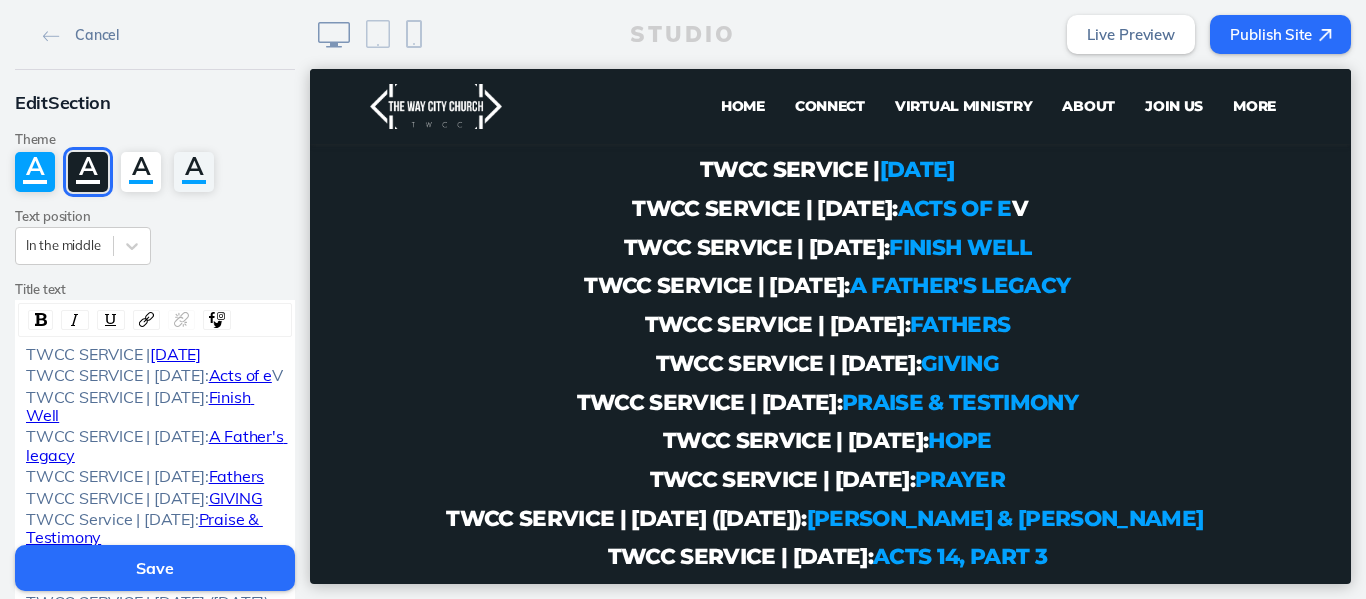 type 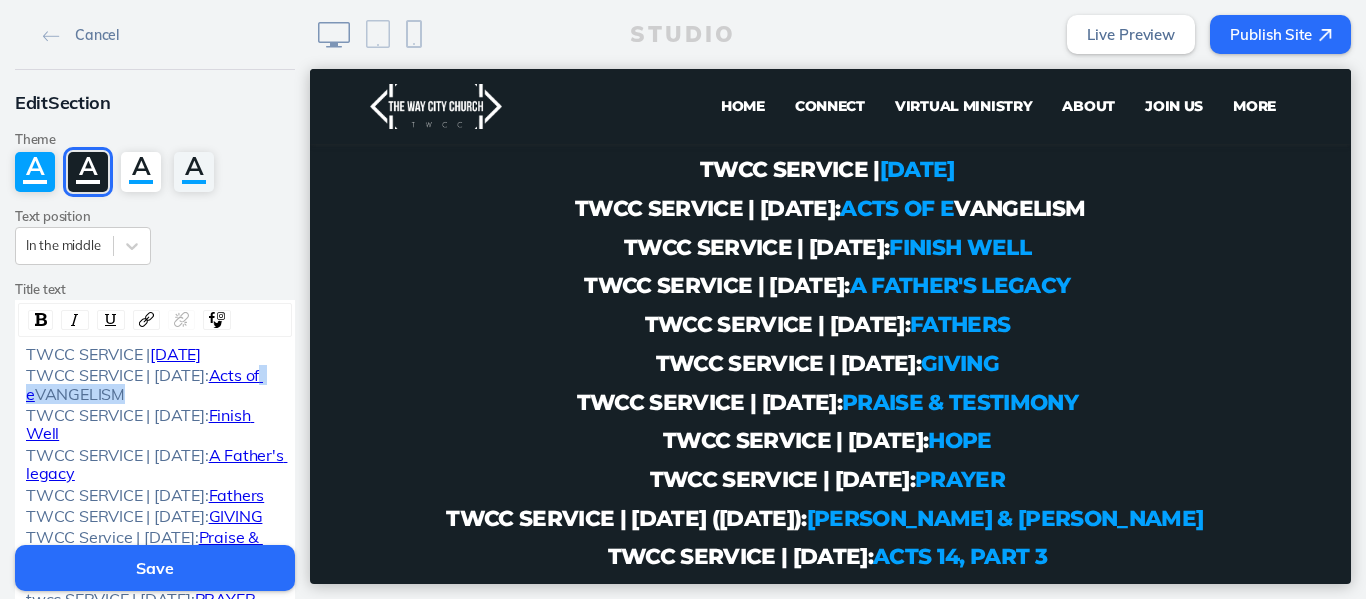 drag, startPoint x: 171, startPoint y: 400, endPoint x: 70, endPoint y: 394, distance: 101.17806 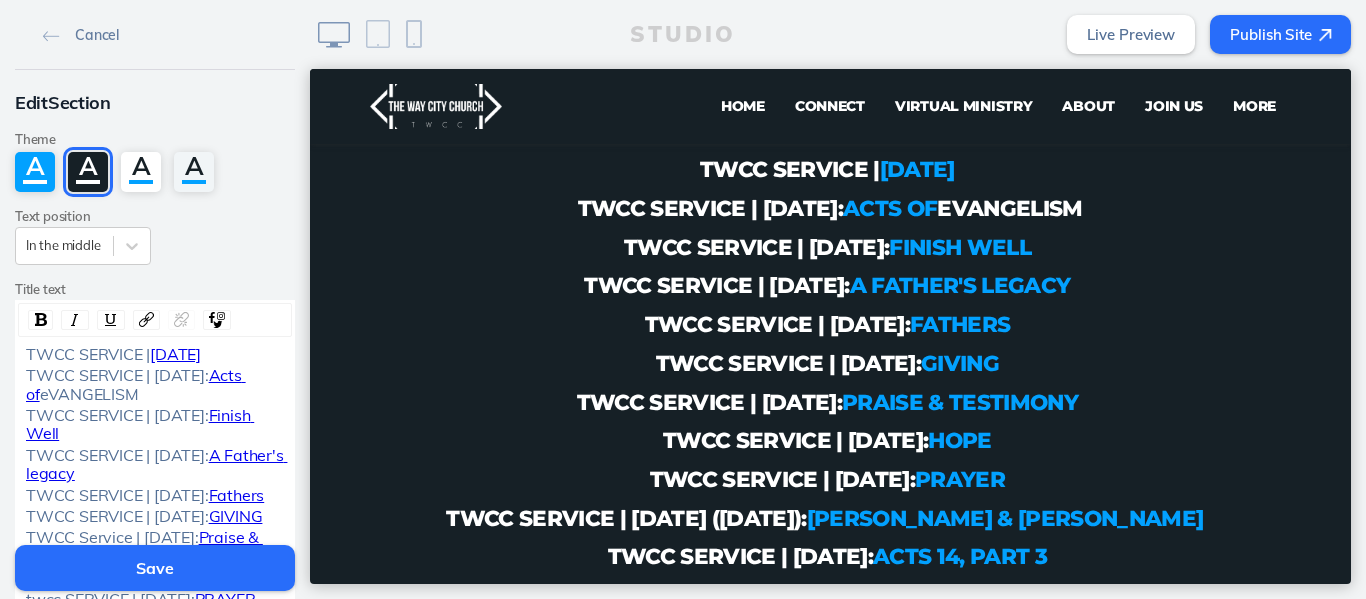 drag, startPoint x: 75, startPoint y: 395, endPoint x: 15, endPoint y: 398, distance: 60.074955 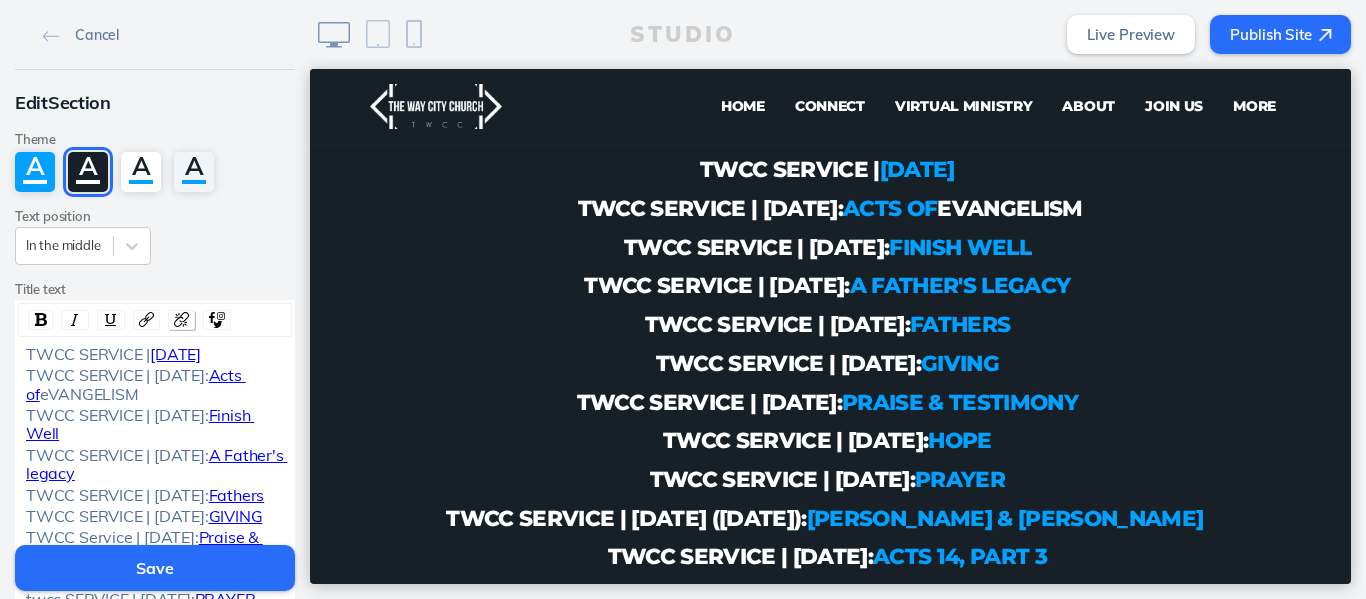 click 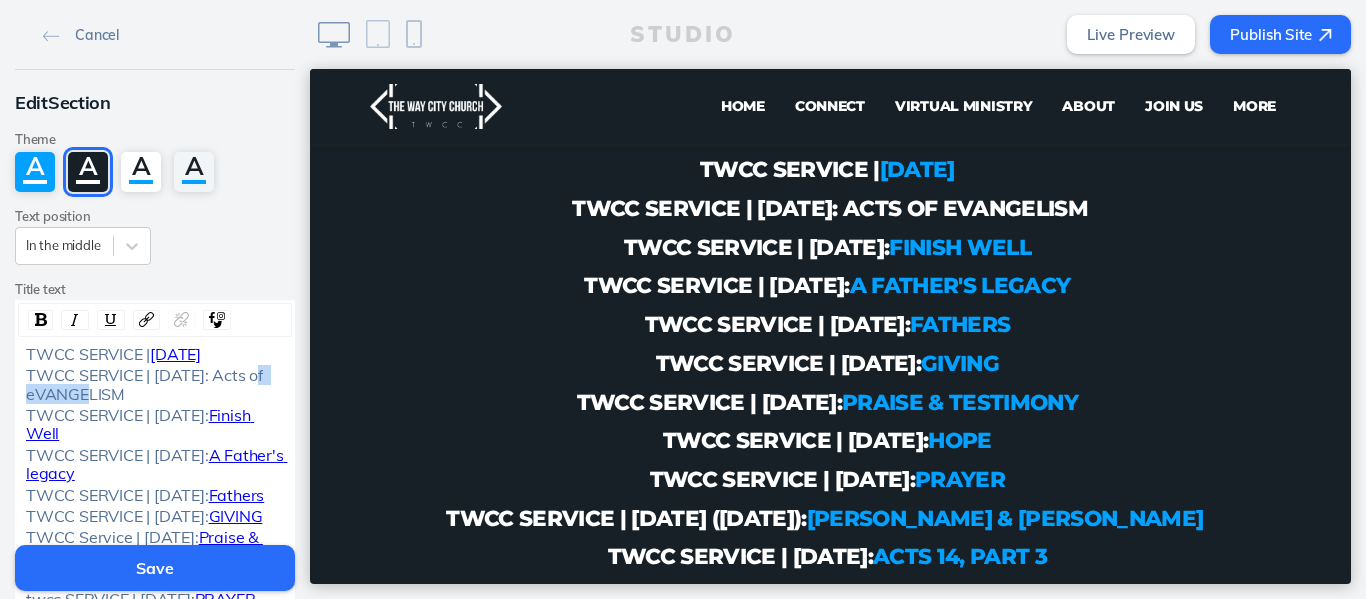 drag, startPoint x: 174, startPoint y: 393, endPoint x: 21, endPoint y: 395, distance: 153.01308 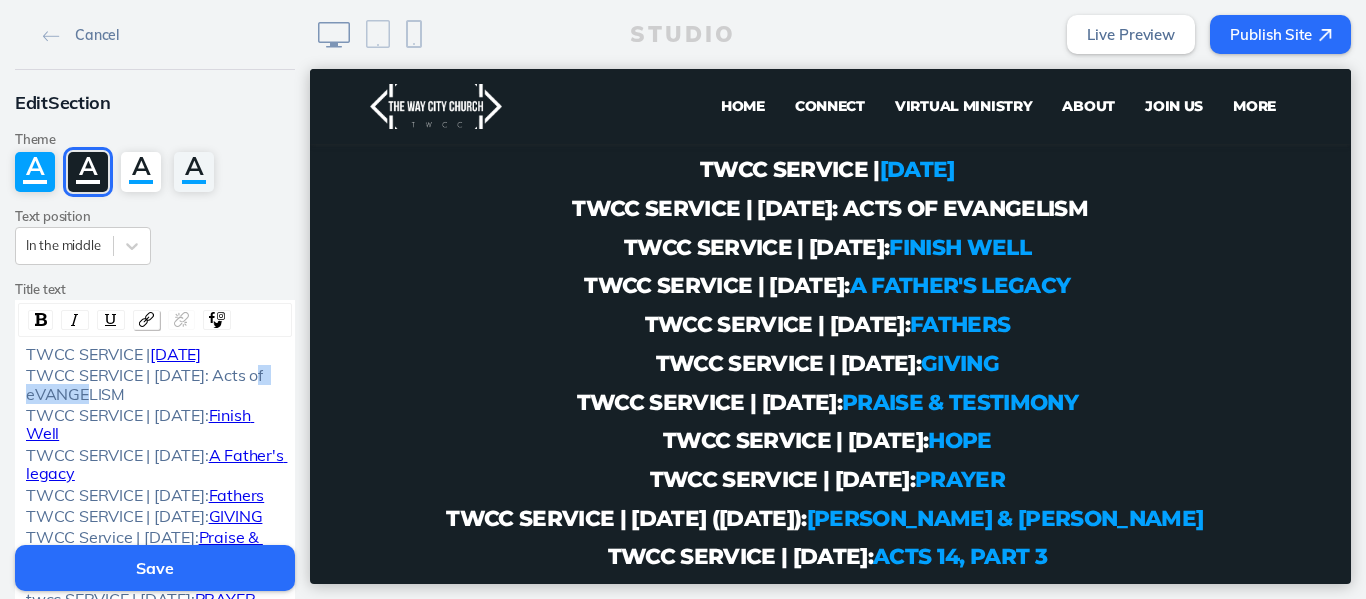 click 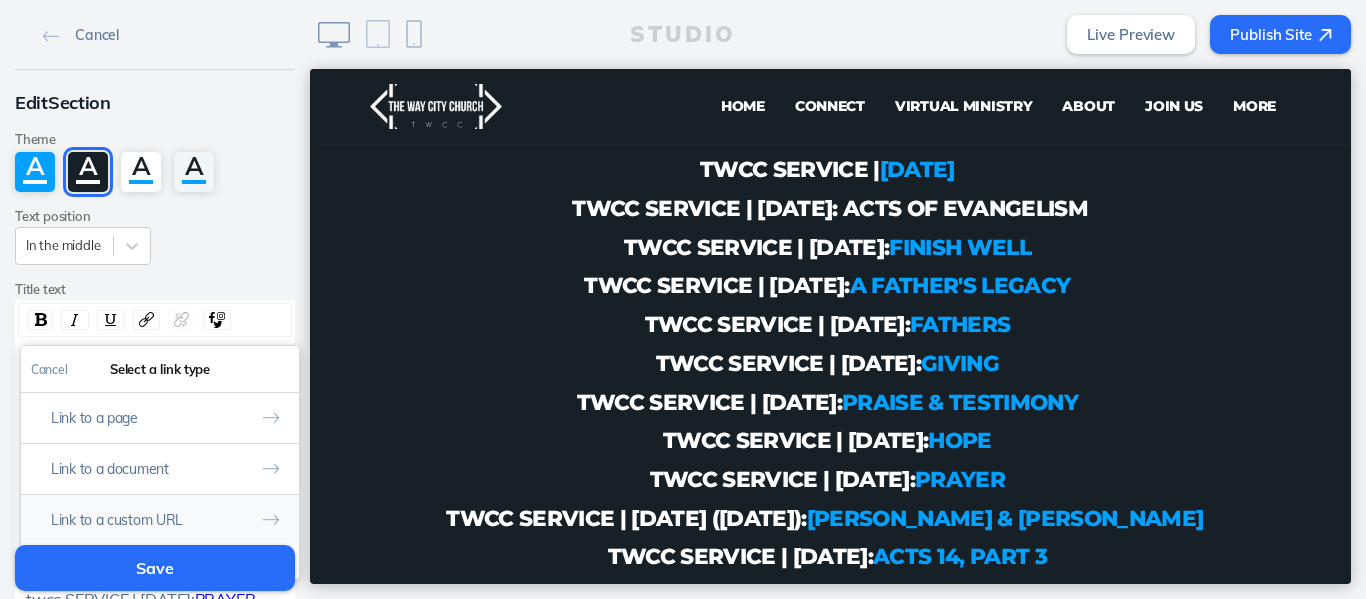click on "Link to a custom URL" 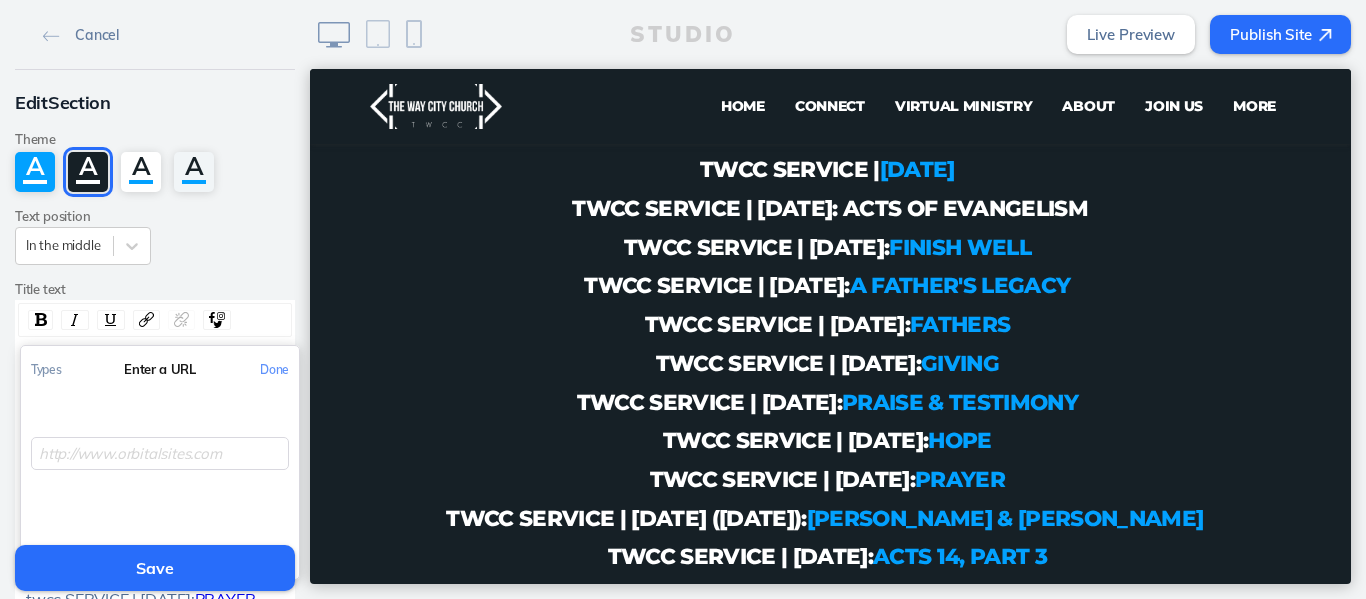 click 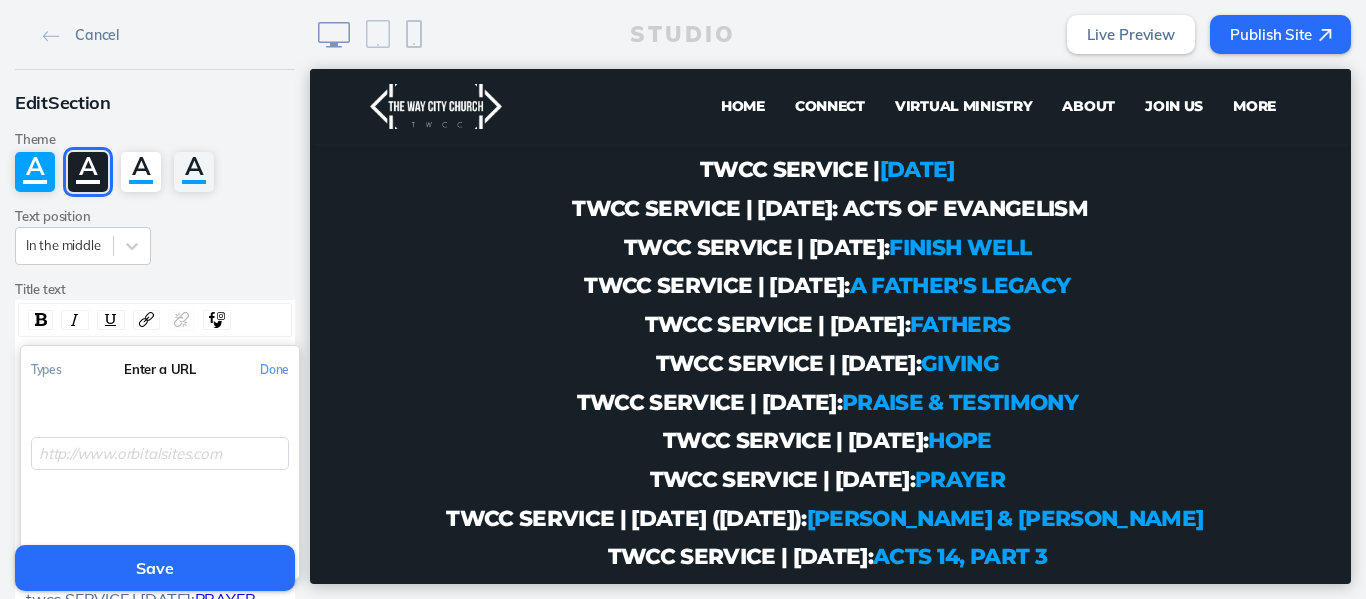 paste on "[URL][DOMAIN_NAME]" 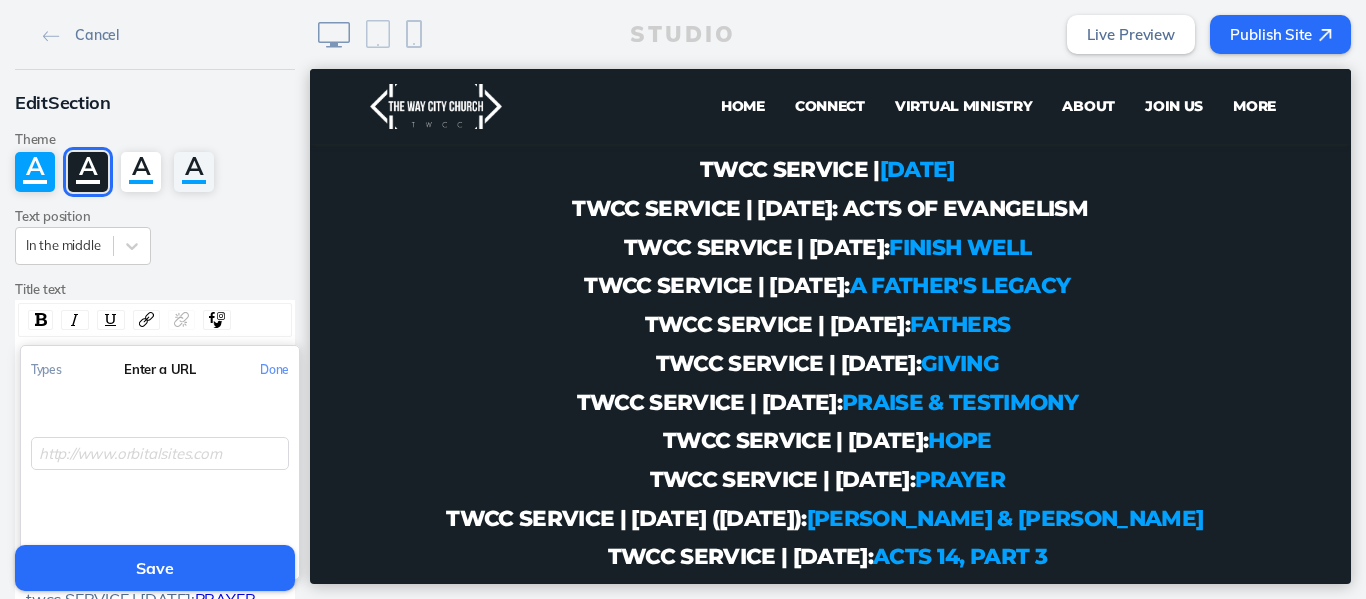 type on "[URL][DOMAIN_NAME]" 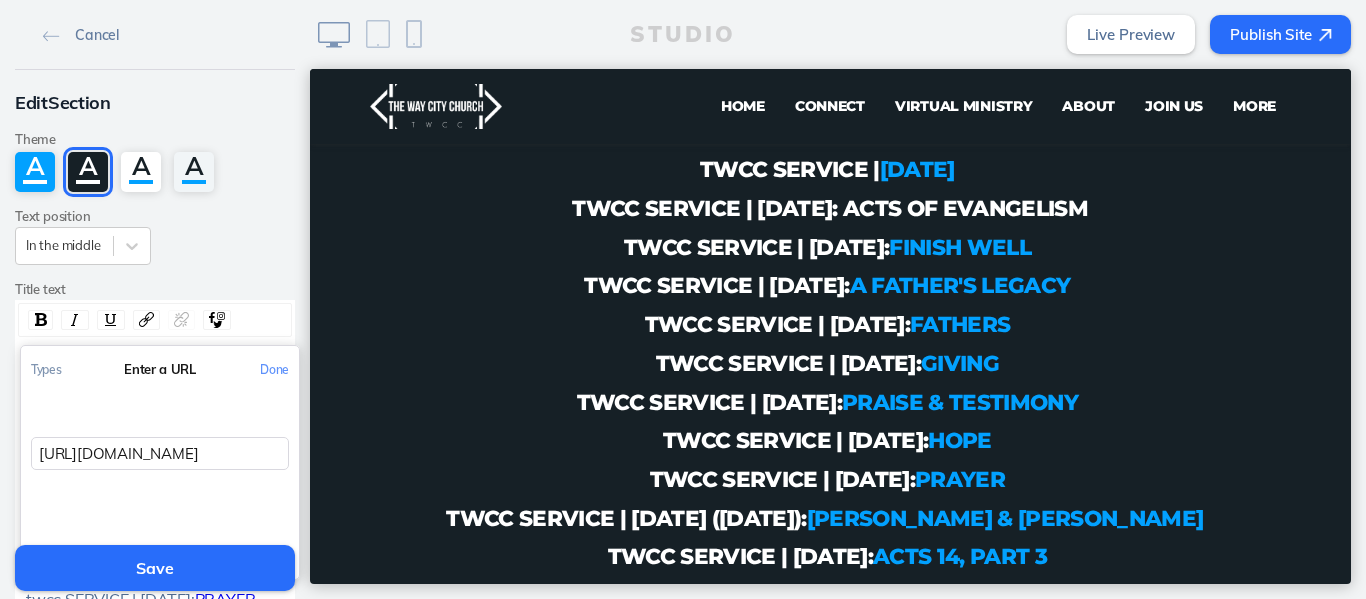 scroll, scrollTop: 0, scrollLeft: 231, axis: horizontal 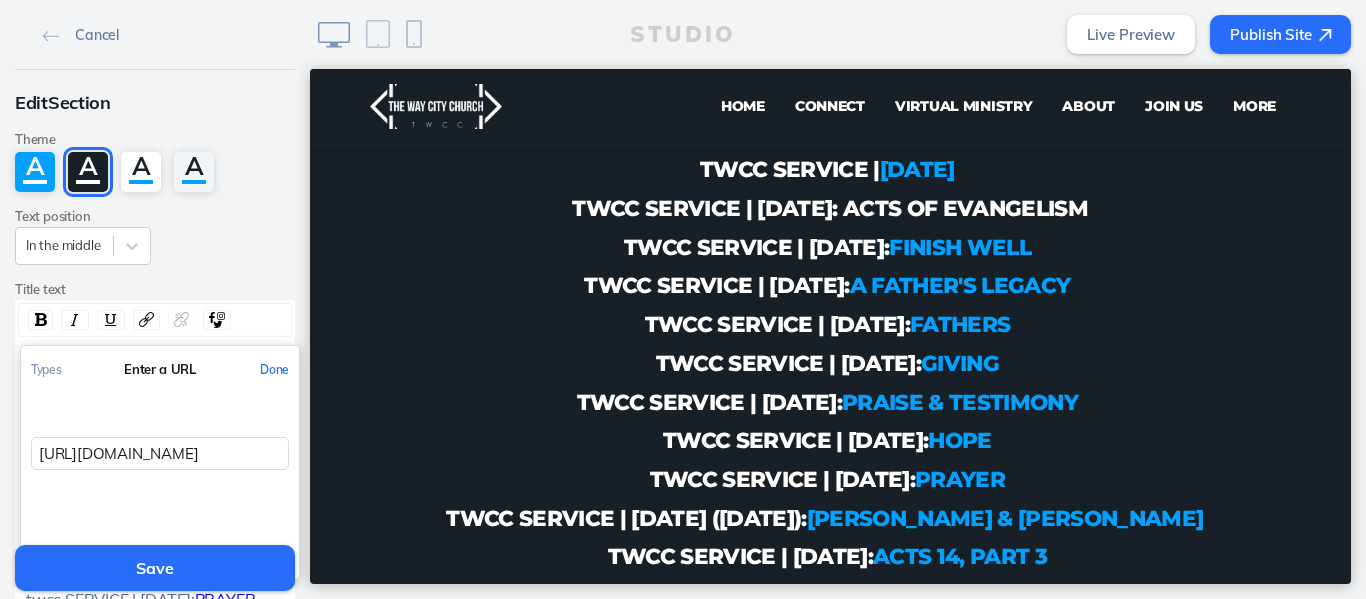 click on "Done" 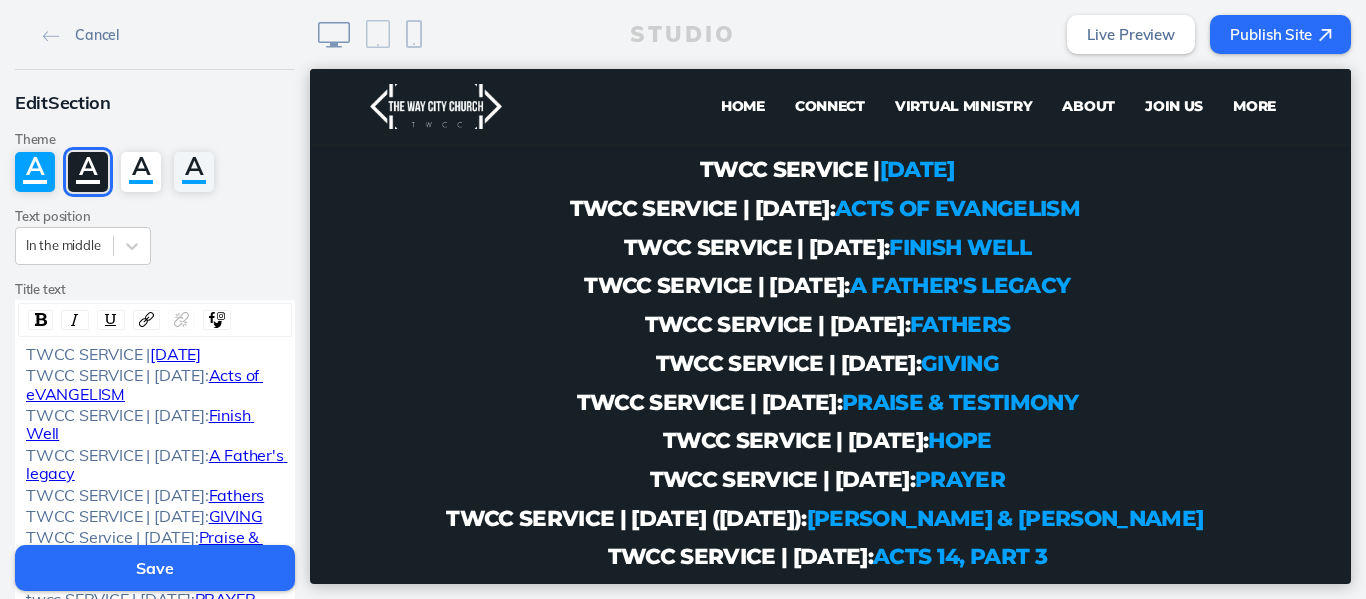click on "Save" 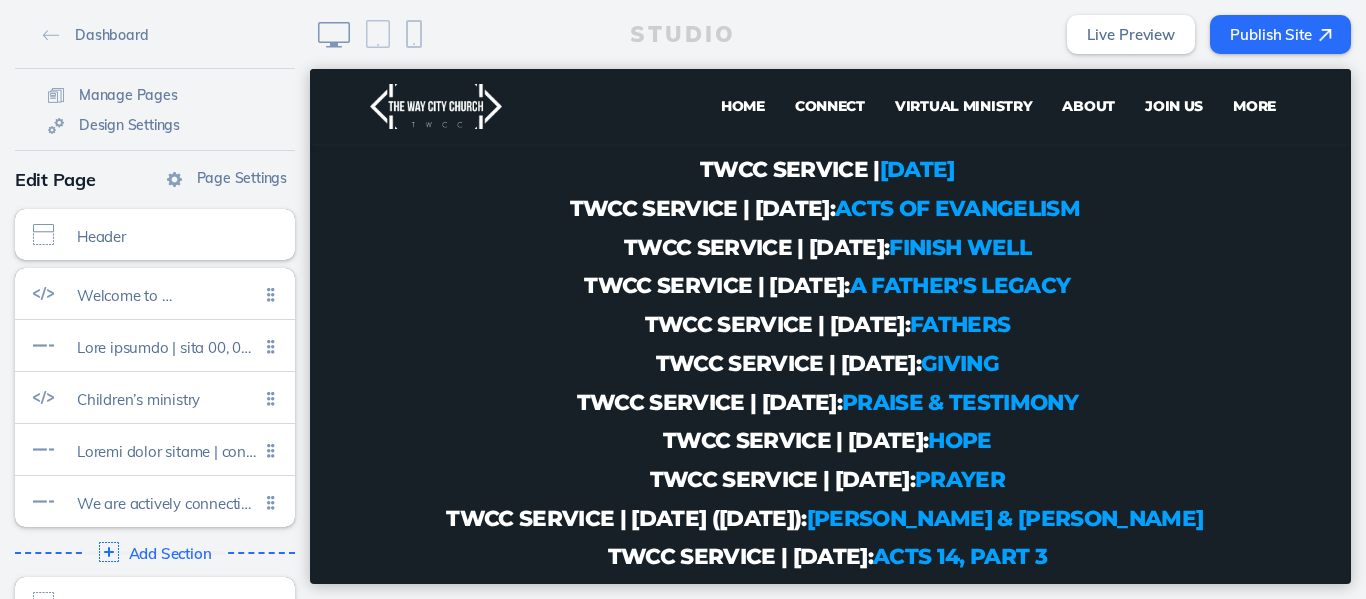 click on "Publish Site" 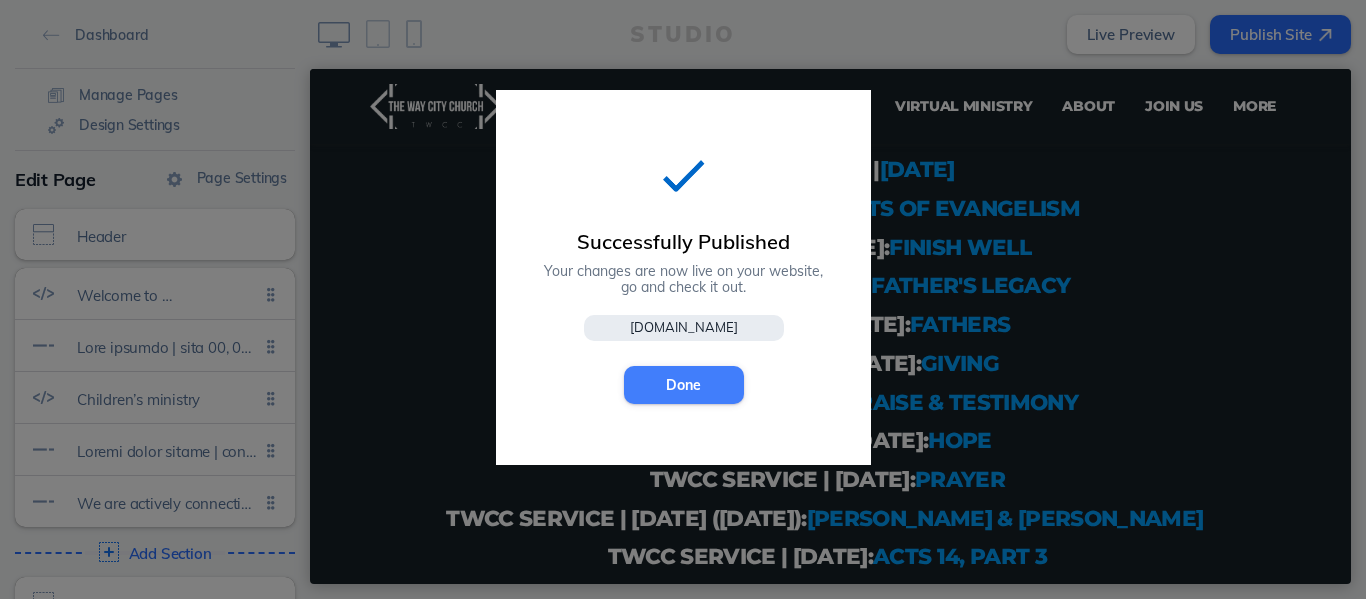 click on "Done" 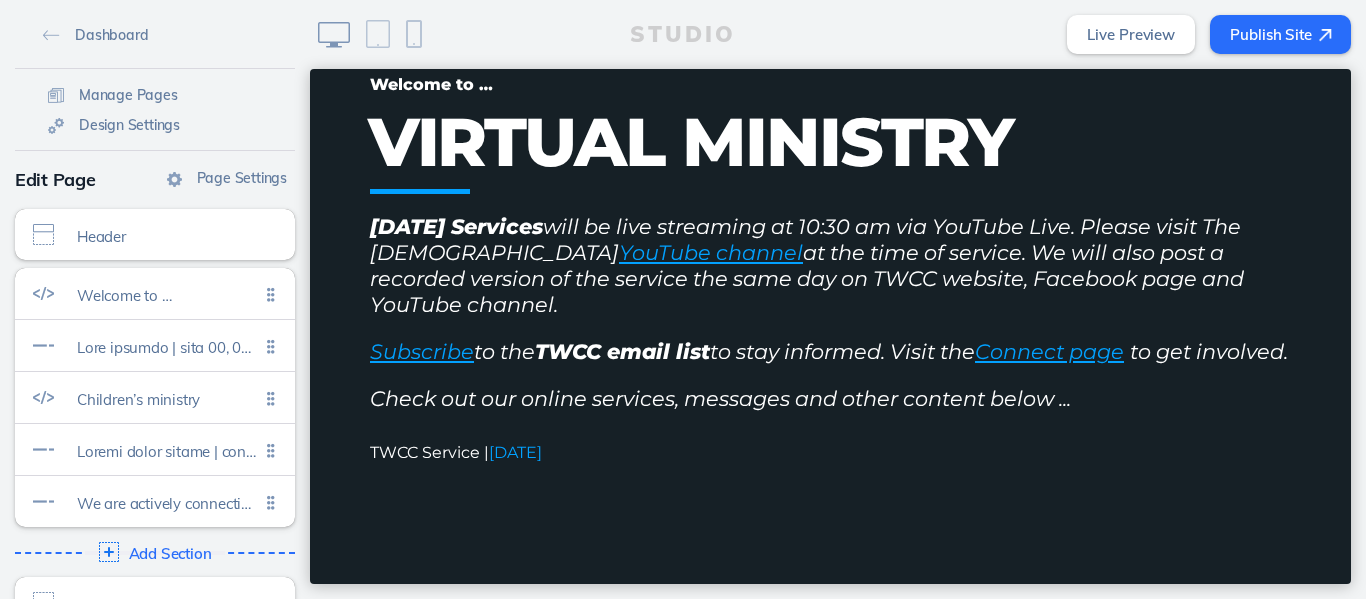 scroll, scrollTop: 0, scrollLeft: 0, axis: both 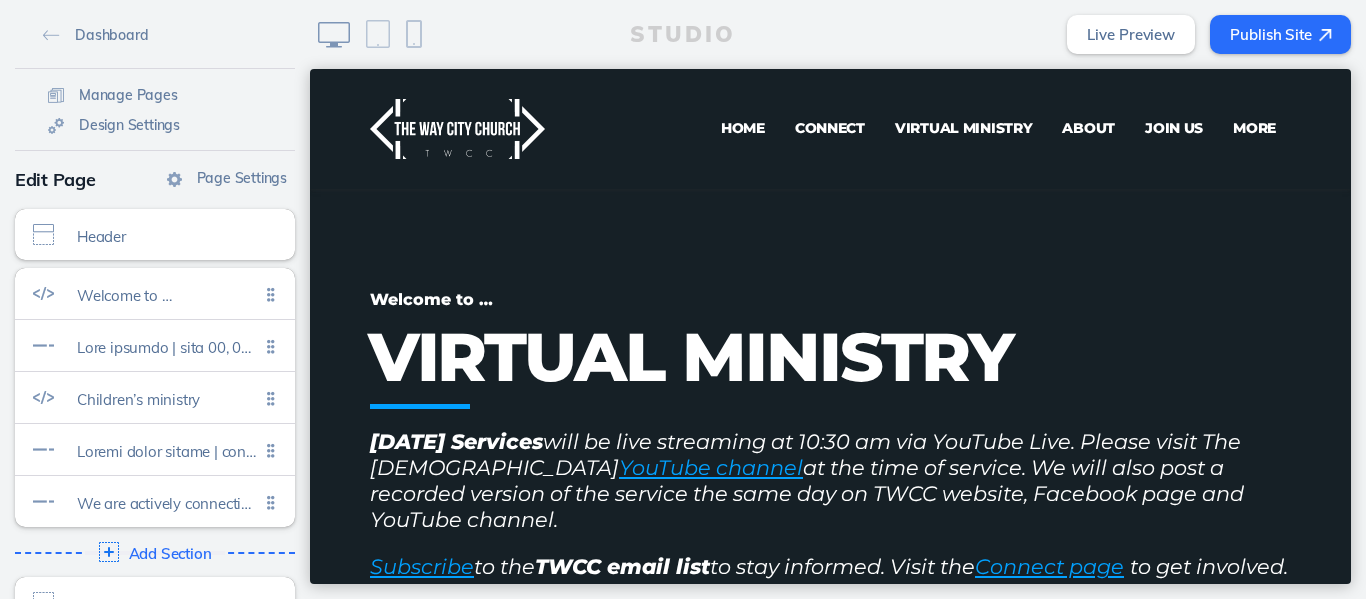drag, startPoint x: 1342, startPoint y: 134, endPoint x: 1644, endPoint y: 103, distance: 303.58688 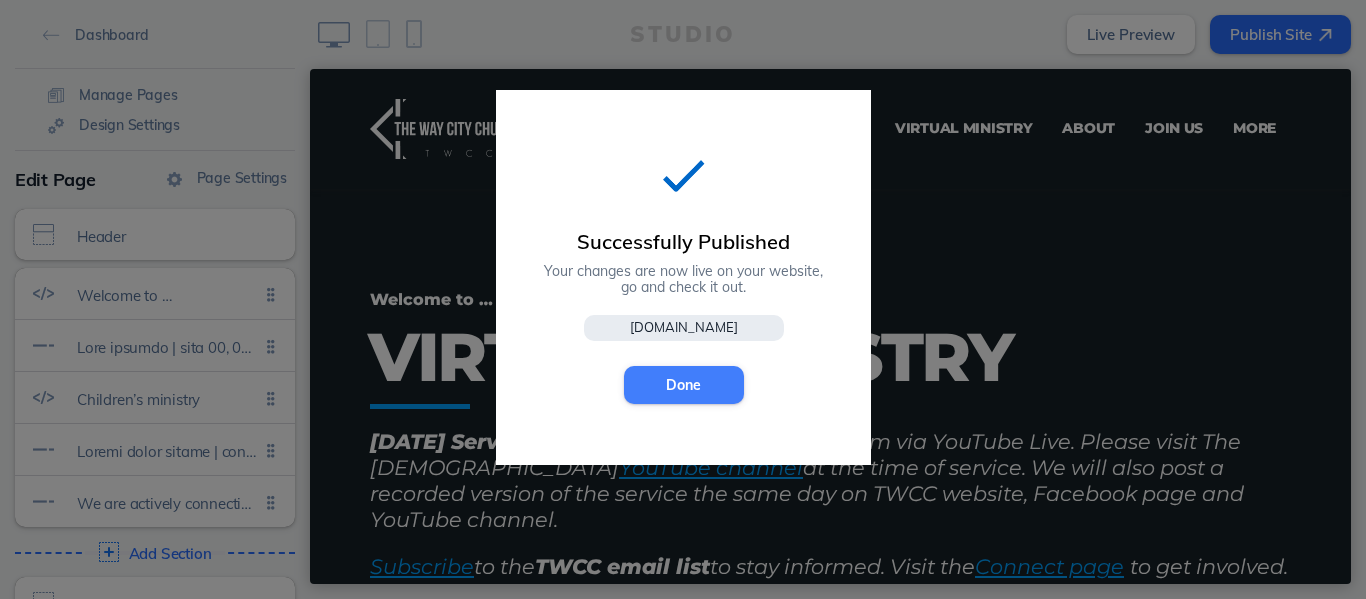 click on "Done" 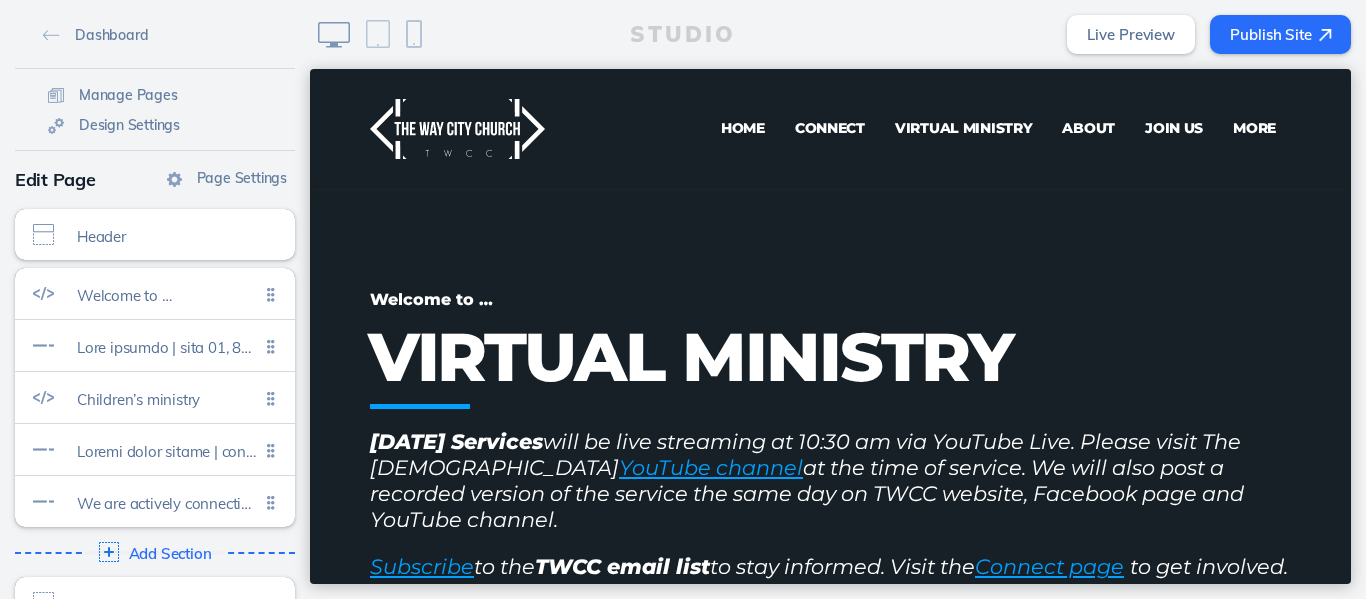 scroll, scrollTop: 0, scrollLeft: 0, axis: both 